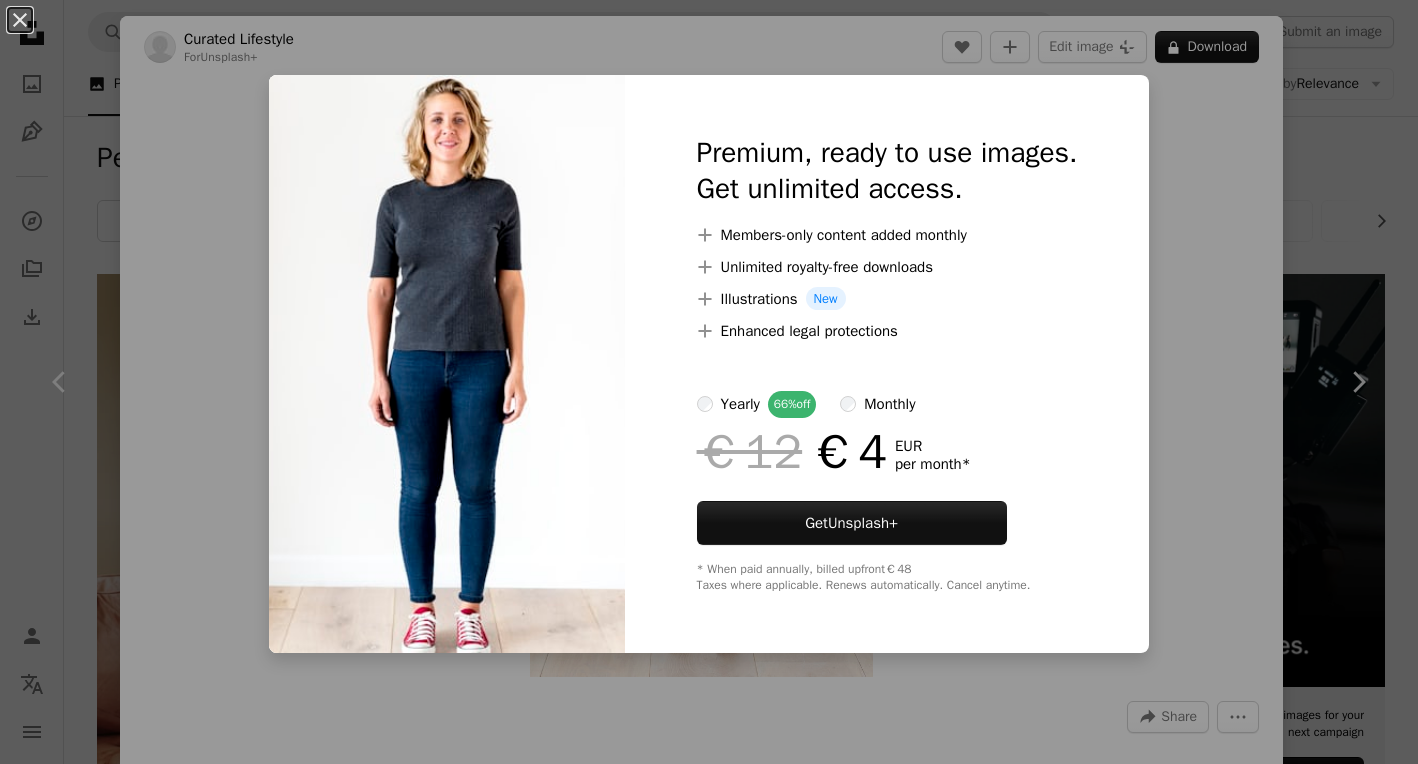 scroll, scrollTop: 9544, scrollLeft: 0, axis: vertical 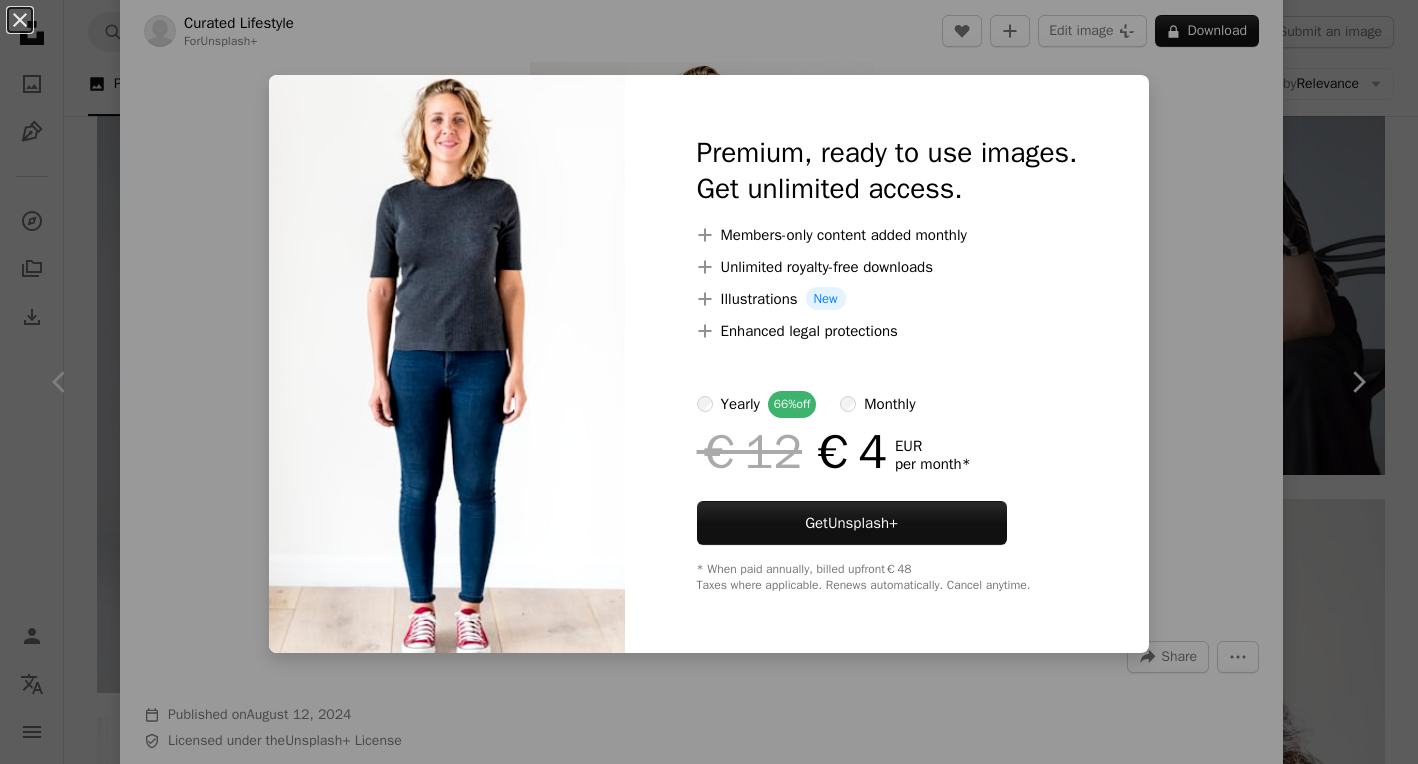 click on "An X shape Premium, ready to use images. Get unlimited access. A plus sign Members-only content added monthly A plus sign Unlimited royalty-free downloads A plus sign Illustrations  New A plus sign Enhanced legal protections yearly 66%  off monthly €12   €4 EUR per month * Get  Unsplash+ * When paid annually, billed upfront  €48 Taxes where applicable. Renews automatically. Cancel anytime." at bounding box center (709, 382) 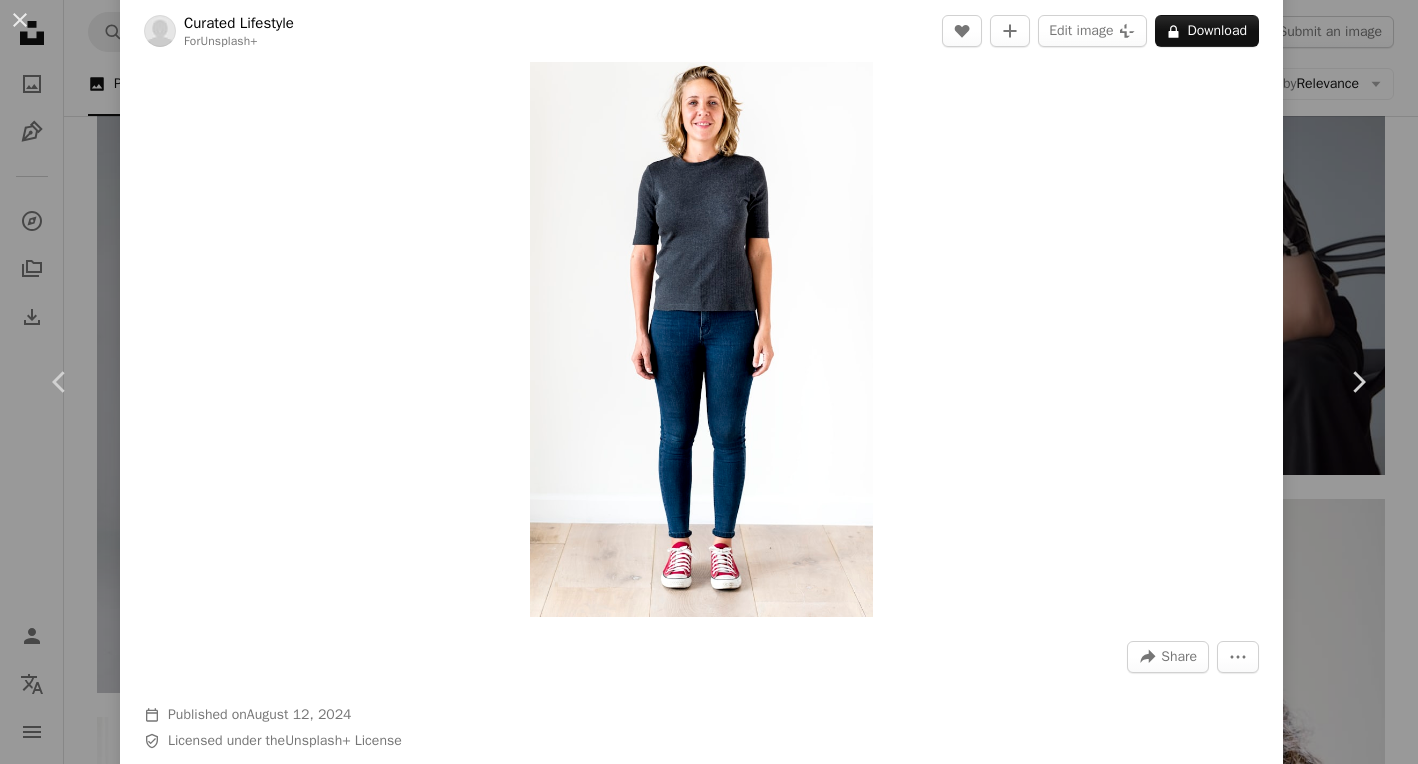 click on "An X shape Chevron left Chevron right Curated Lifestyle For  Unsplash+ A heart A plus sign Edit image   Plus sign for Unsplash+ A lock   Download Zoom in A forward-right arrow Share More Actions Calendar outlined Published on  August 12, 2024 Safety Licensed under the  Unsplash+ License portrait people adult photography adults only happiness joy vertical one woman only one person mature women only women facial expression lifestyles carefree enjoyment mature adult one mature woman only Creative Commons images From this series Plus sign for Unsplash+ Related images Plus sign for Unsplash+ A heart A plus sign Curated Lifestyle For  Unsplash+ A lock   Download Plus sign for Unsplash+ A heart A plus sign Curated Lifestyle For  Unsplash+ A lock   Download Plus sign for Unsplash+ A heart A plus sign Curated Lifestyle For  Unsplash+ A lock   Download Plus sign for Unsplash+ A heart A plus sign Curated Lifestyle For  Unsplash+ A lock   Download Plus sign for Unsplash+ A heart A plus sign Natalia Blauth For  Unsplash+" at bounding box center [709, 382] 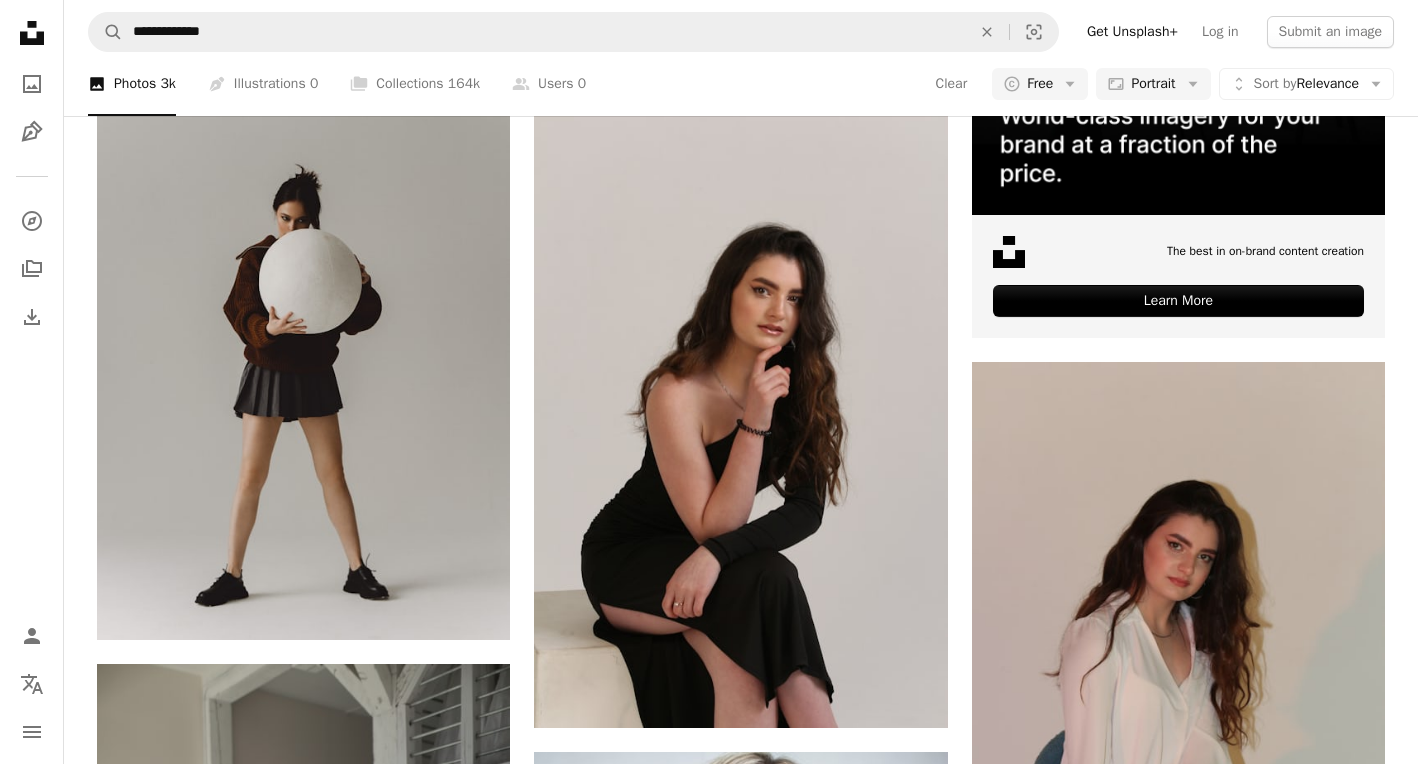 scroll, scrollTop: 12174, scrollLeft: 0, axis: vertical 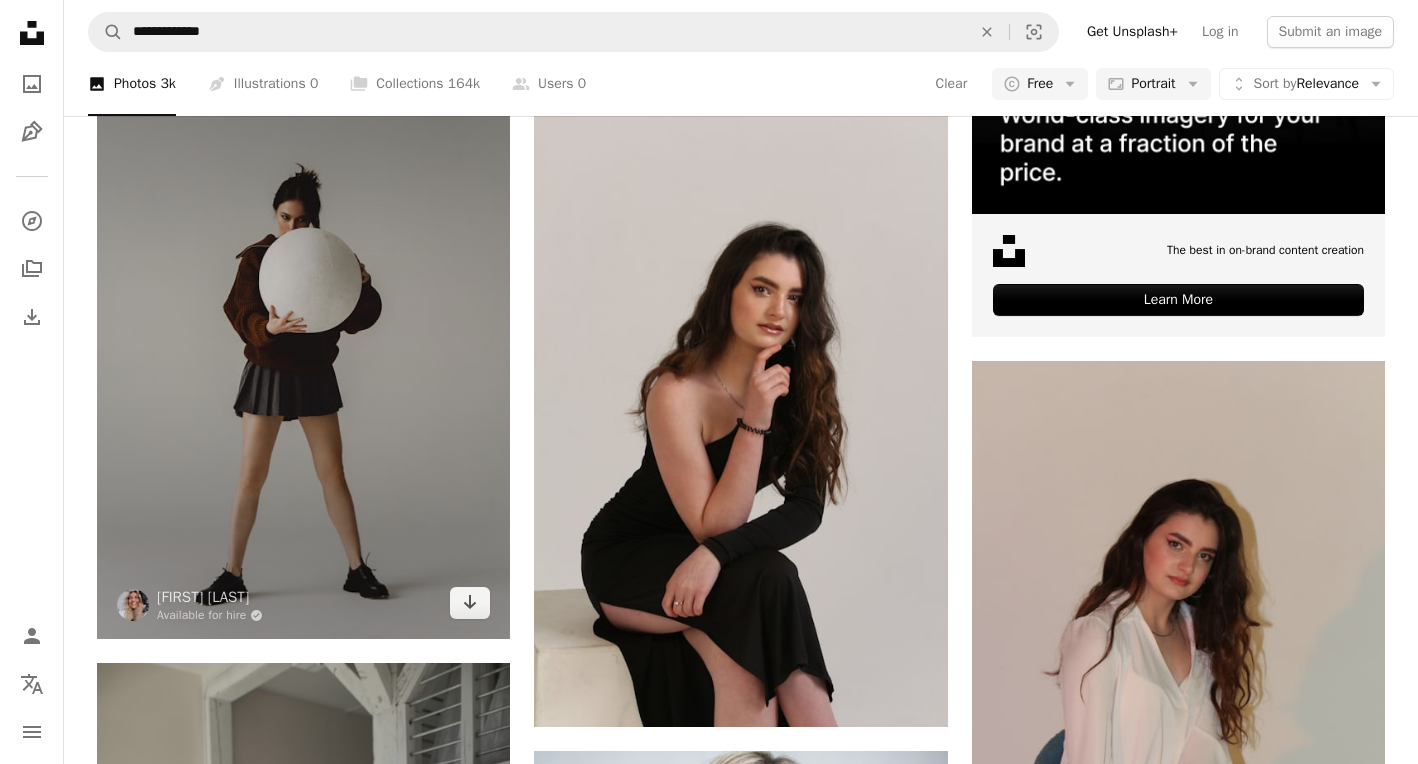 click at bounding box center (303, 329) 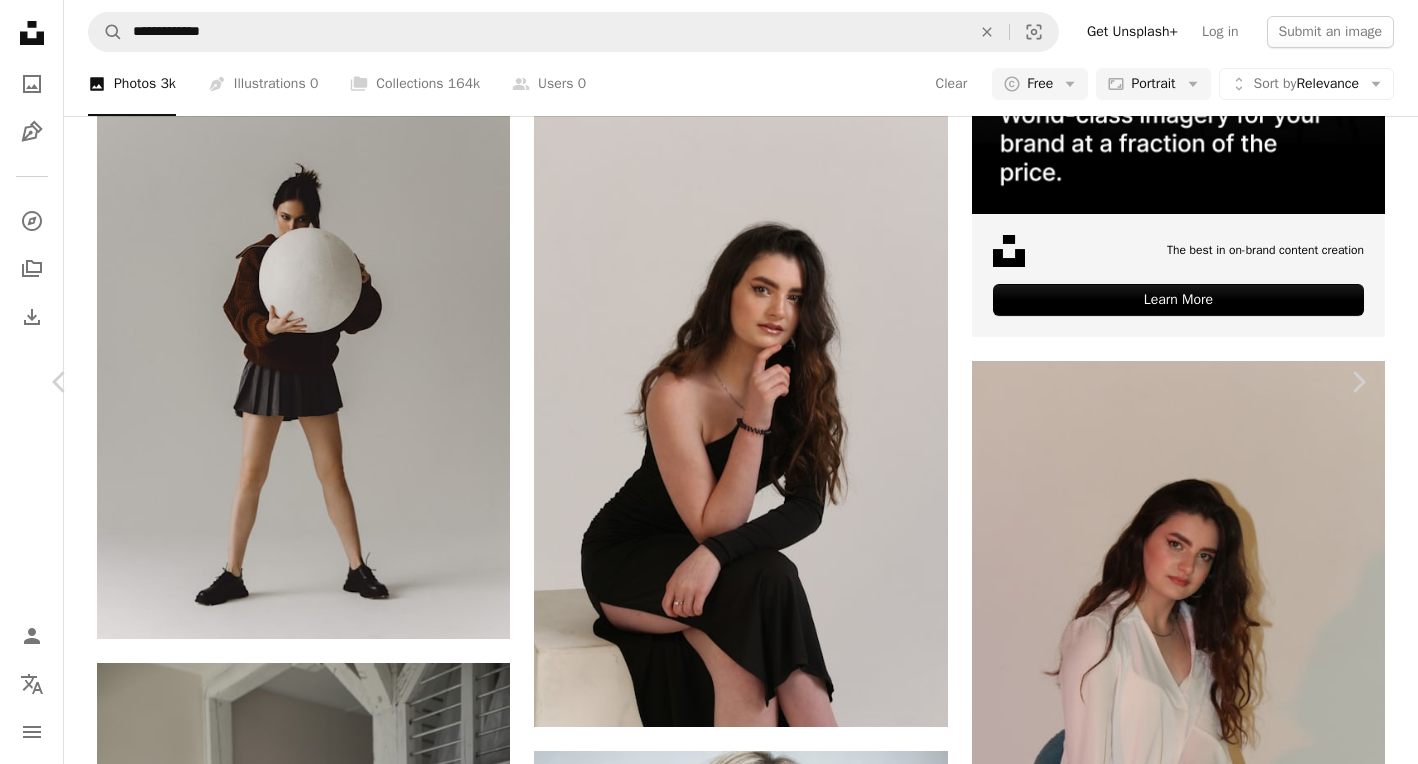 click on "Chevron down" 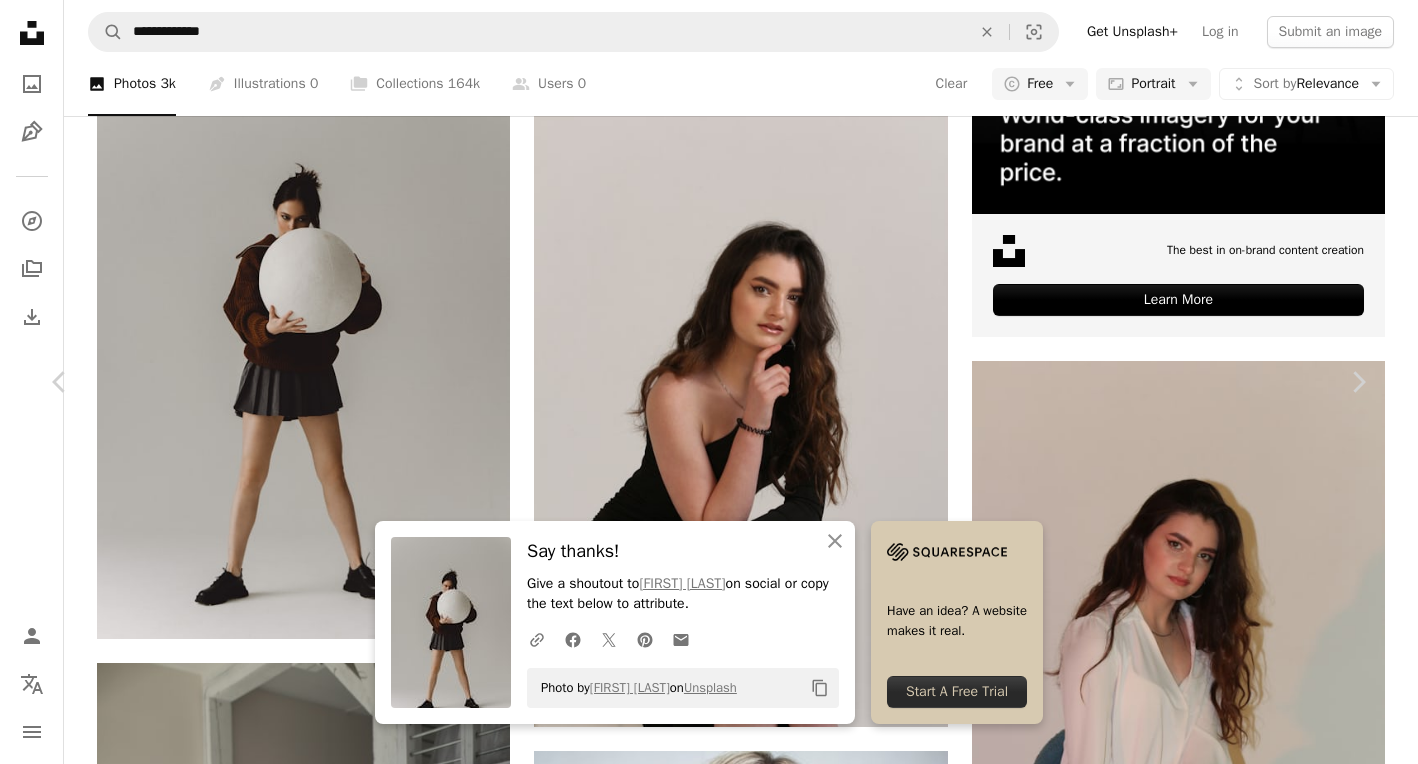 scroll, scrollTop: 4014, scrollLeft: 0, axis: vertical 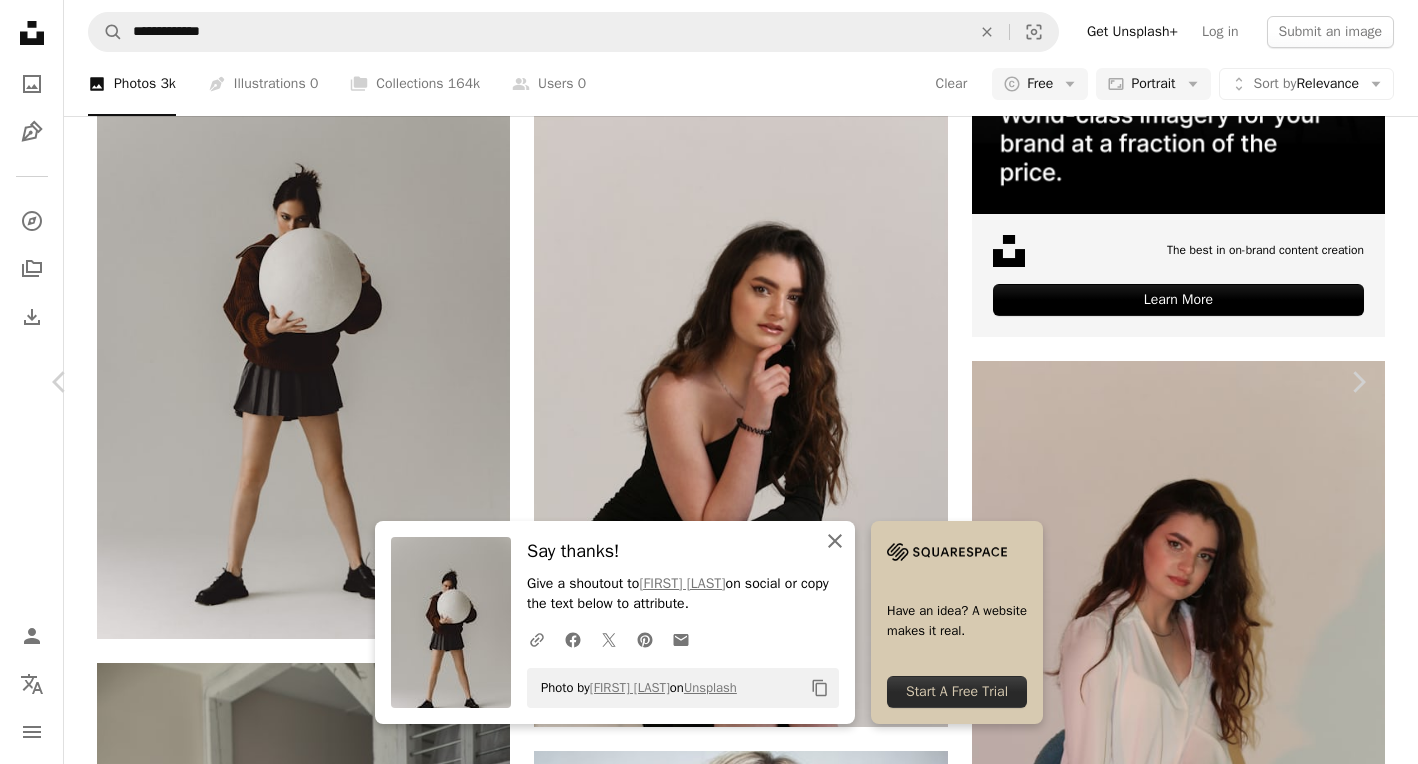 click on "An X shape" 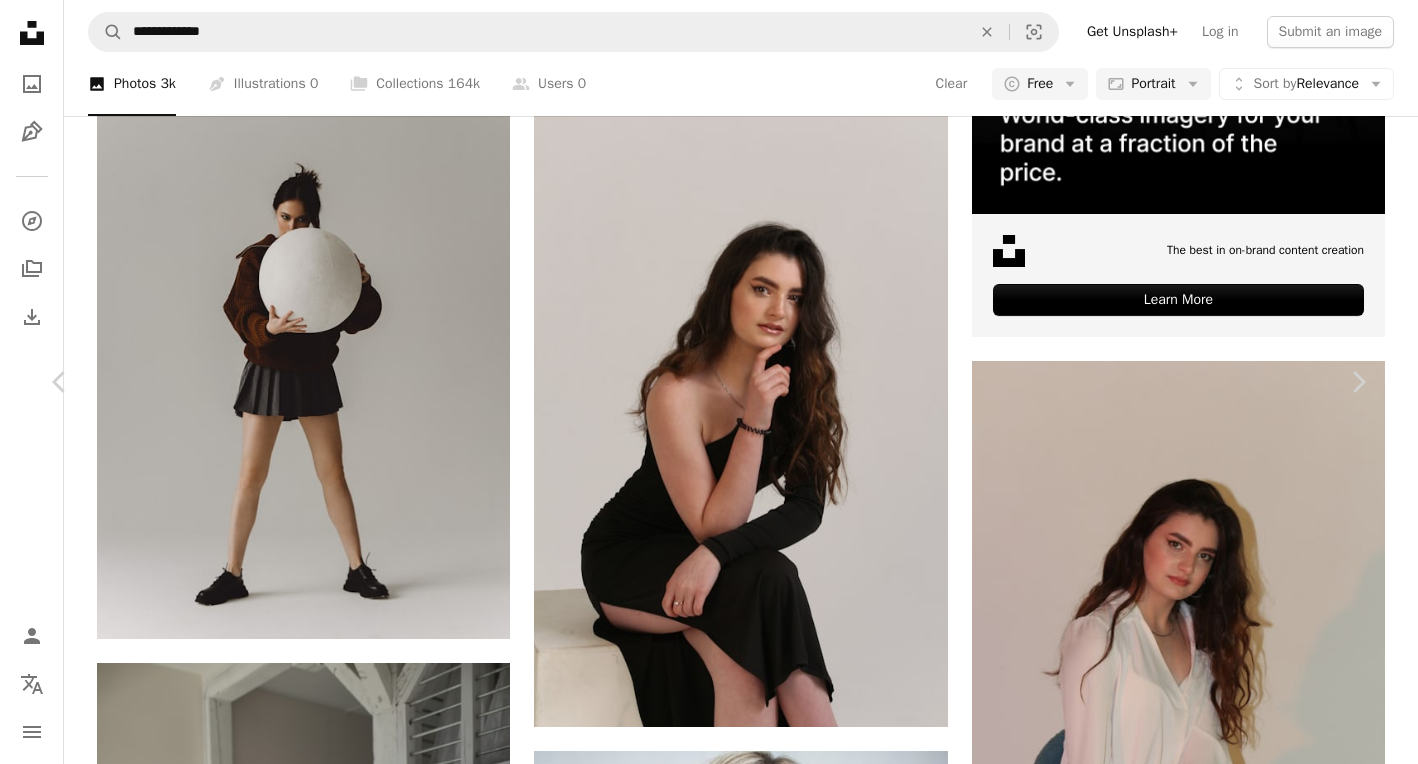 scroll, scrollTop: 33698, scrollLeft: 0, axis: vertical 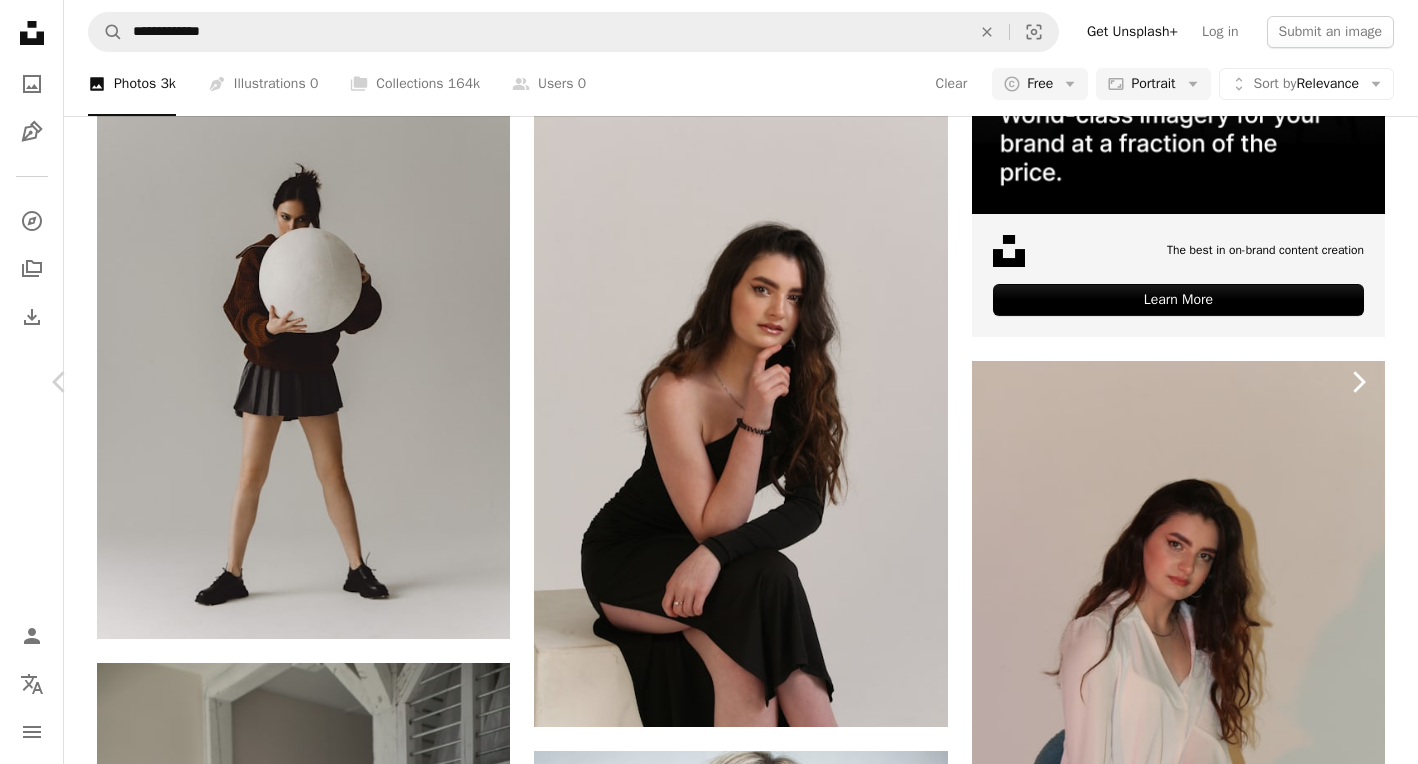 click on "Chevron right" at bounding box center [1358, 382] 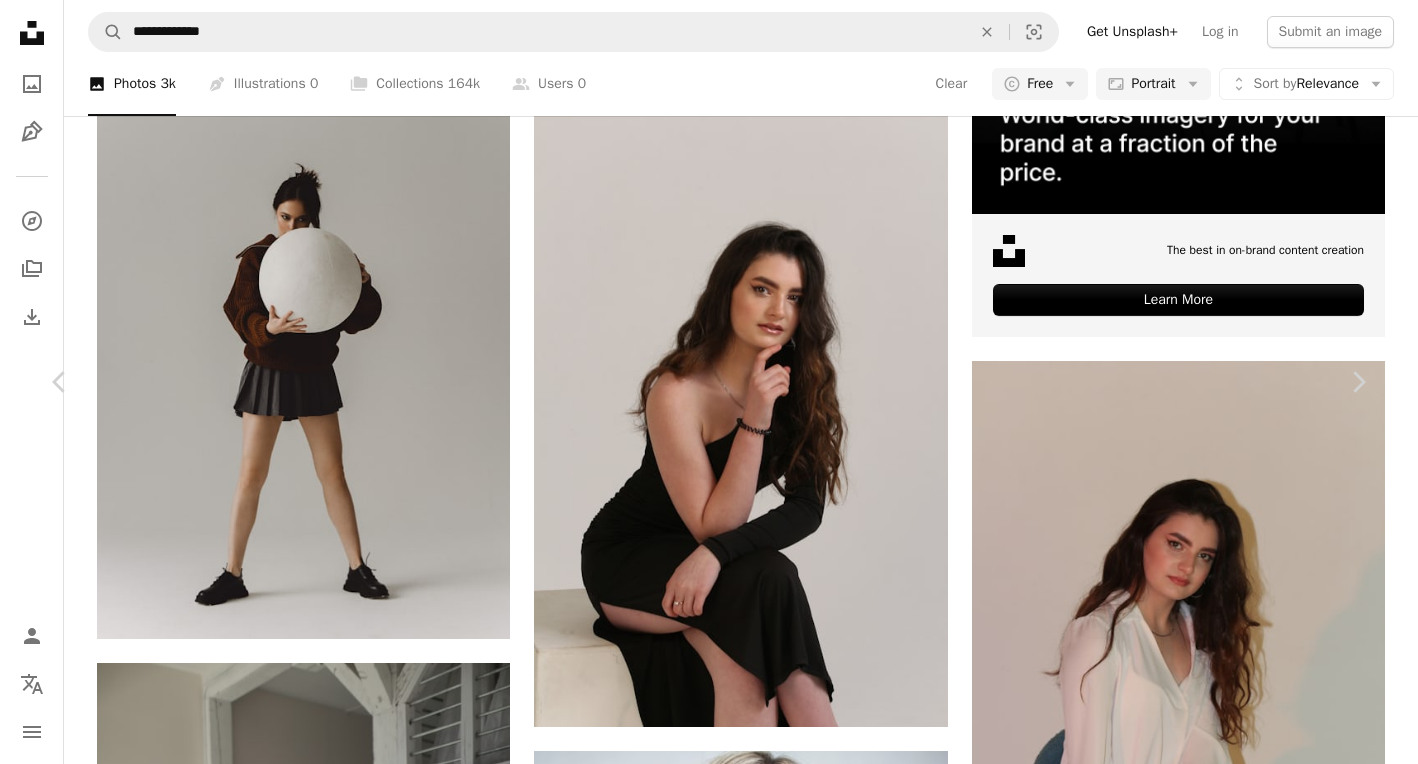 scroll, scrollTop: 0, scrollLeft: 0, axis: both 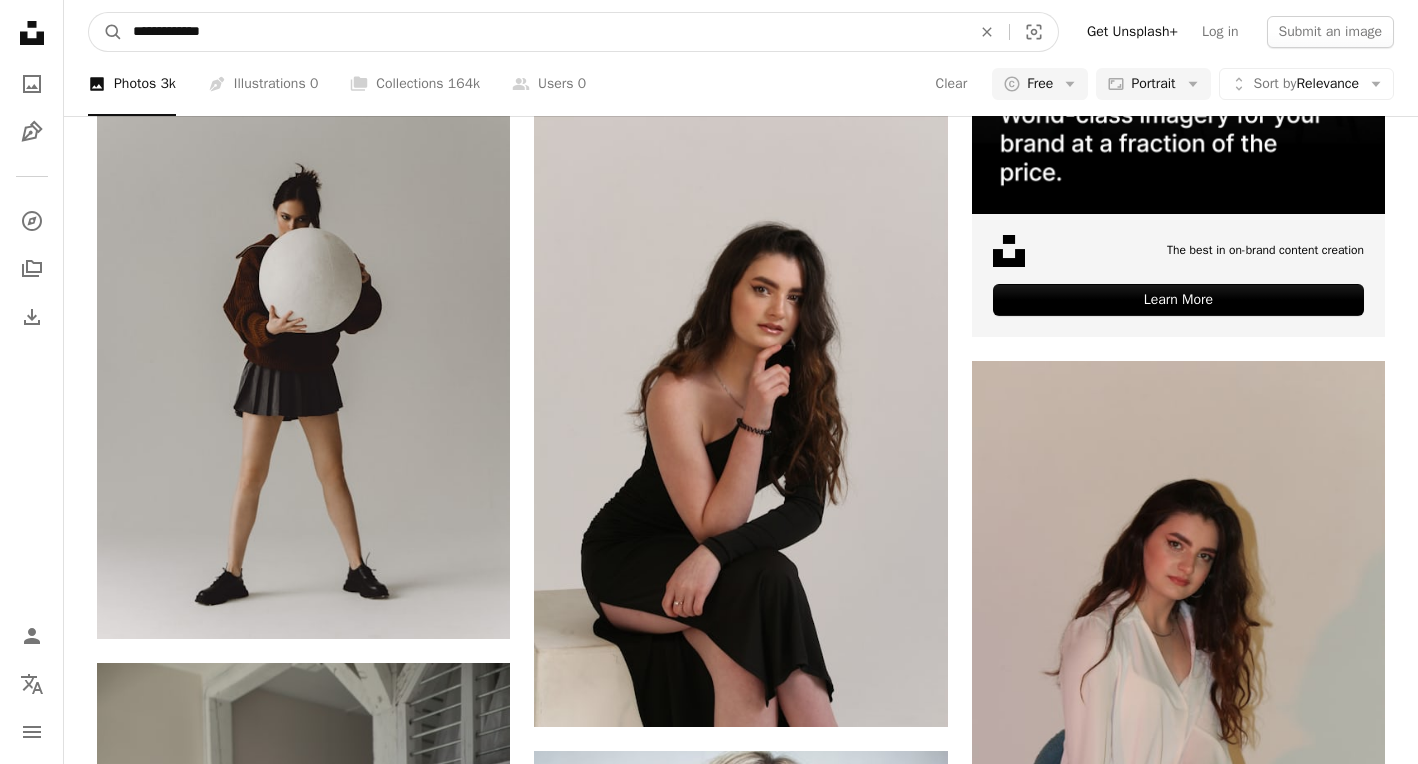 click on "**********" at bounding box center (544, 32) 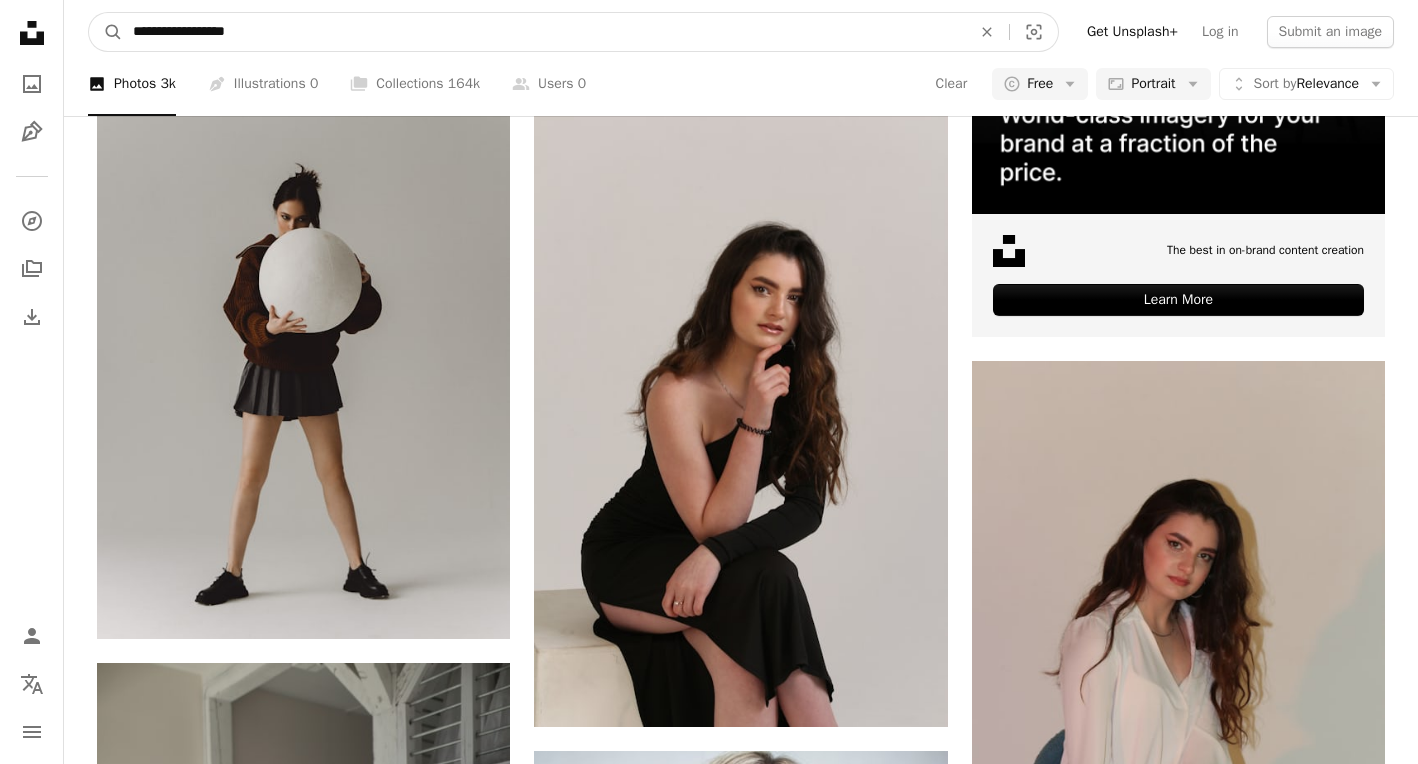 type on "**********" 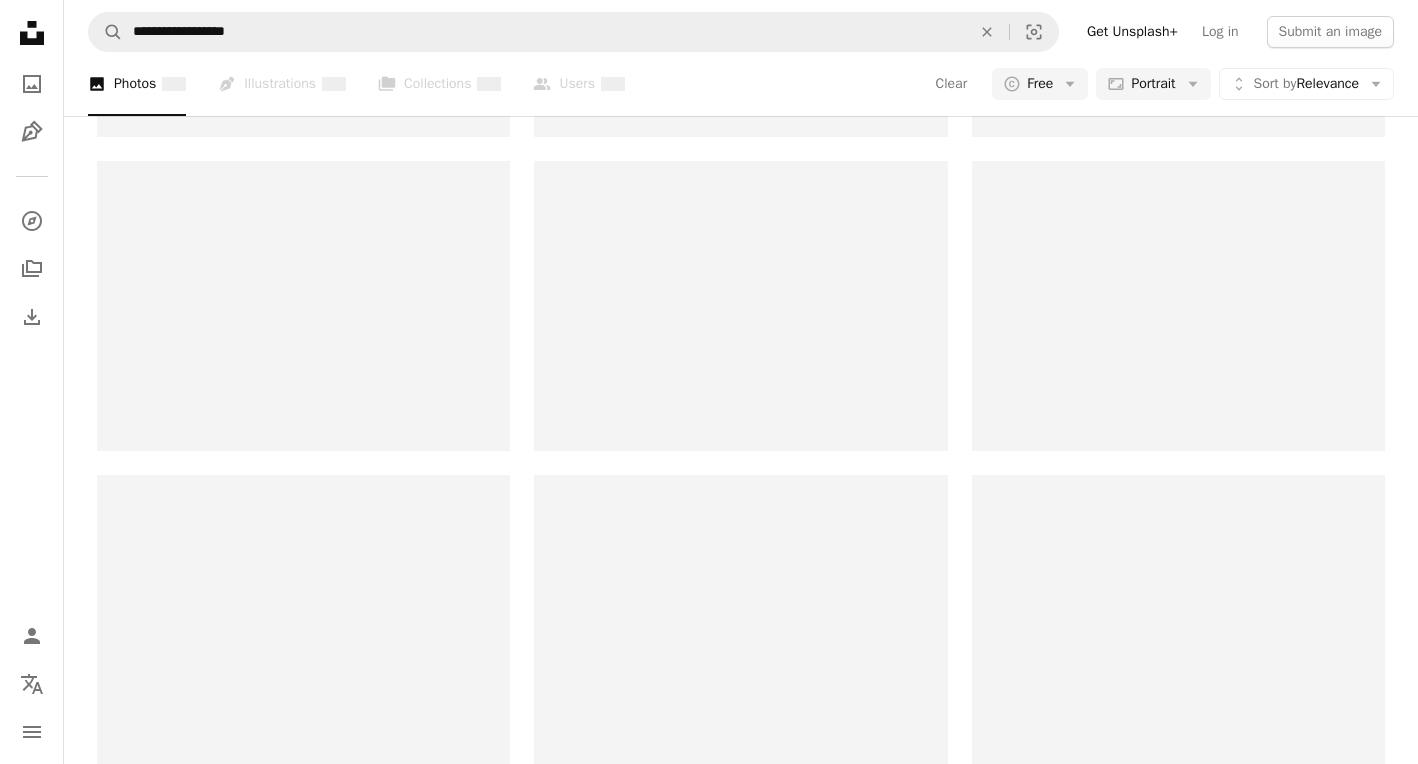 scroll, scrollTop: 0, scrollLeft: 0, axis: both 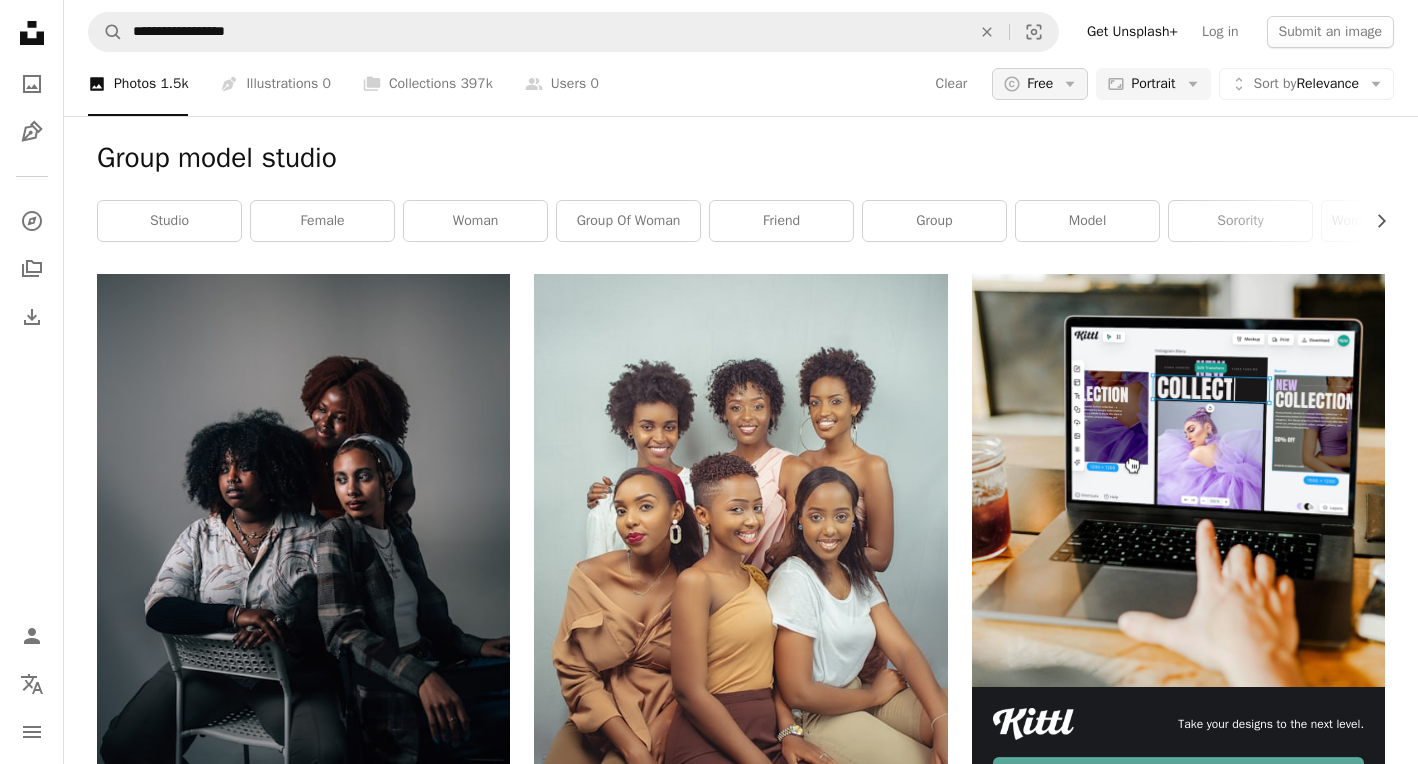click on "Free" at bounding box center (1040, 84) 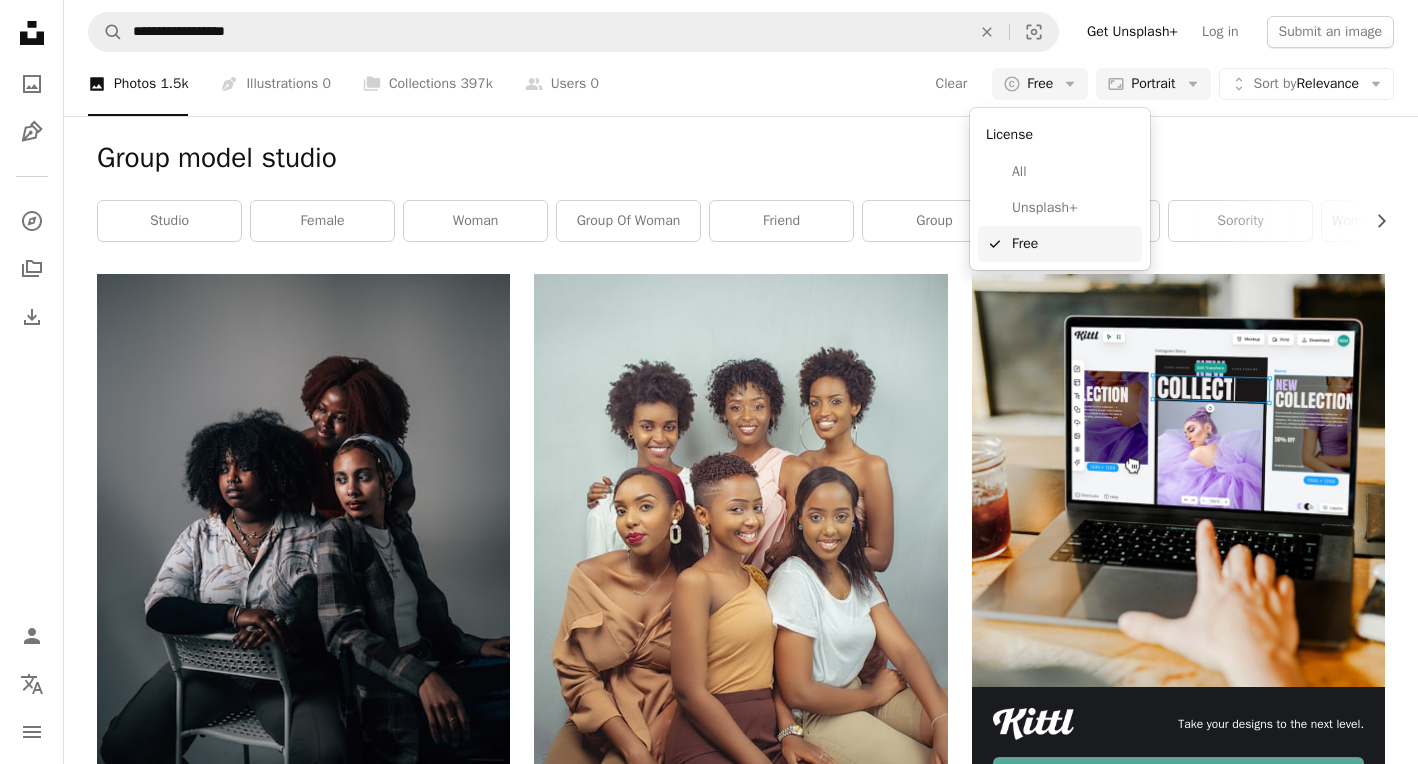 click on "Free" at bounding box center [1073, 244] 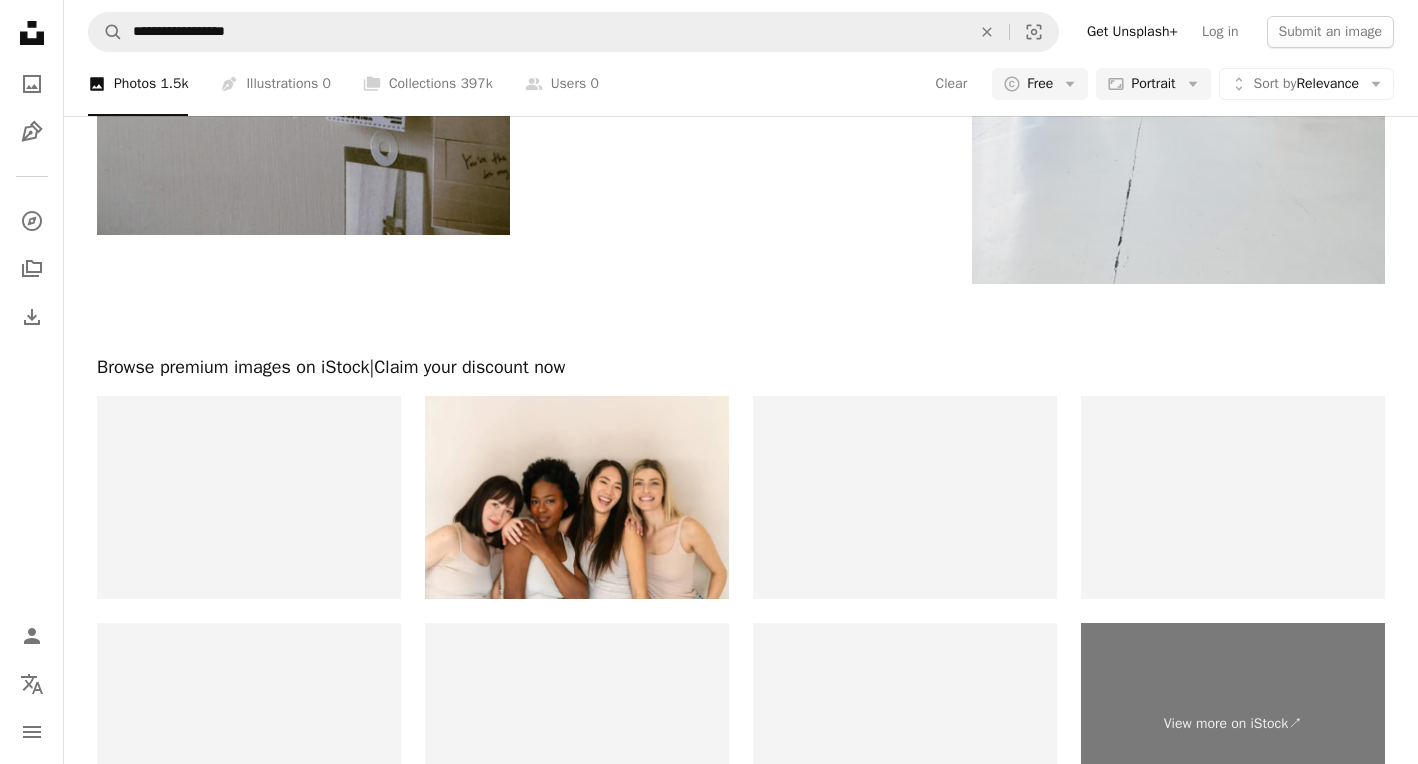 scroll, scrollTop: 4623, scrollLeft: 0, axis: vertical 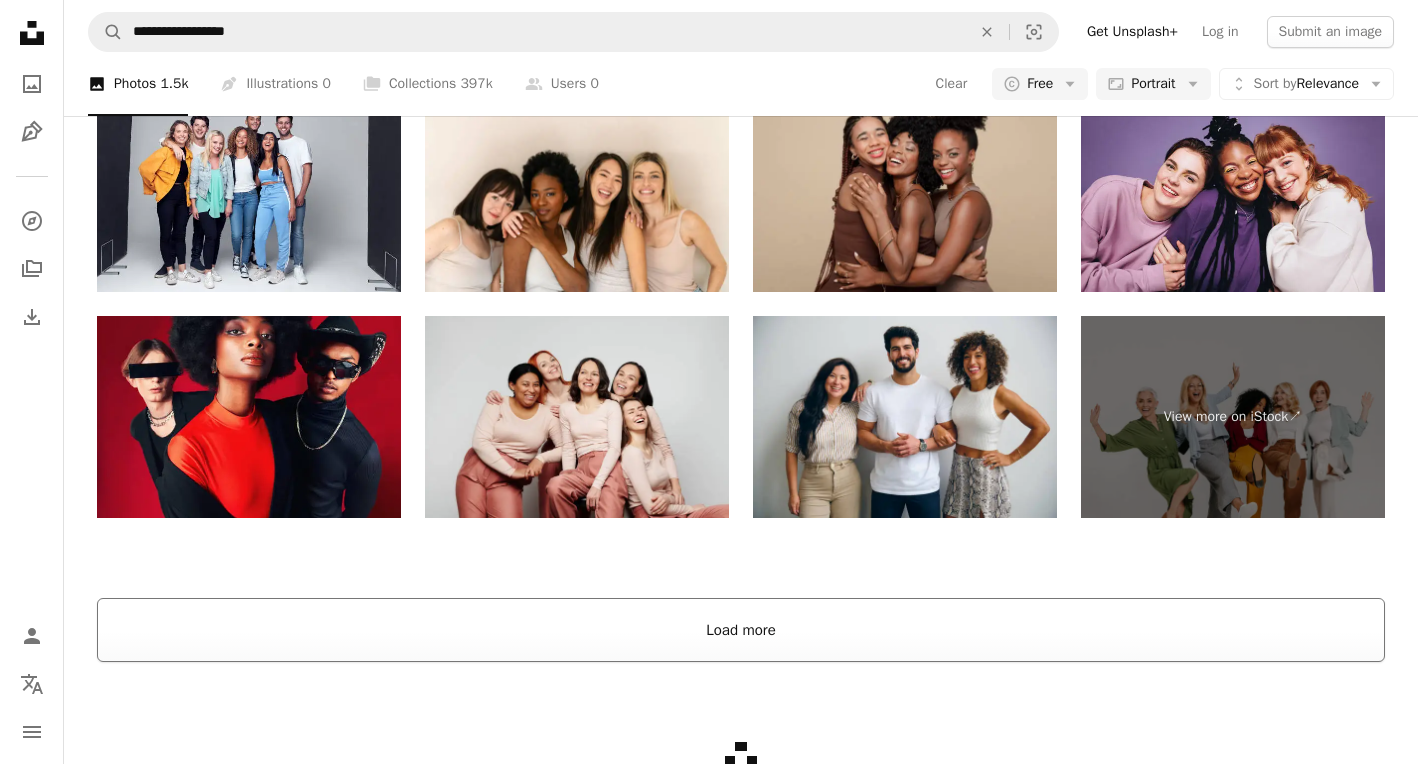 click on "Load more" at bounding box center [741, 630] 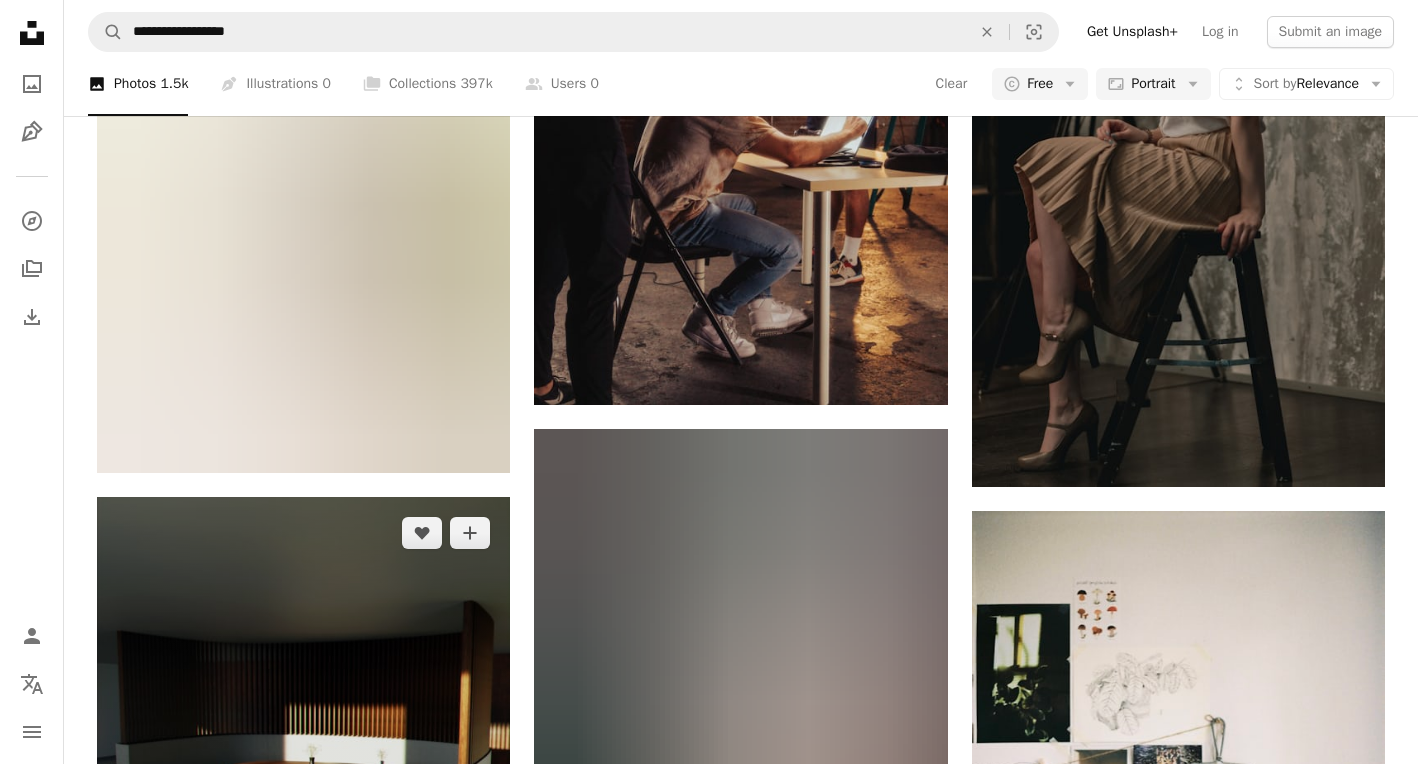 scroll, scrollTop: 5236, scrollLeft: 0, axis: vertical 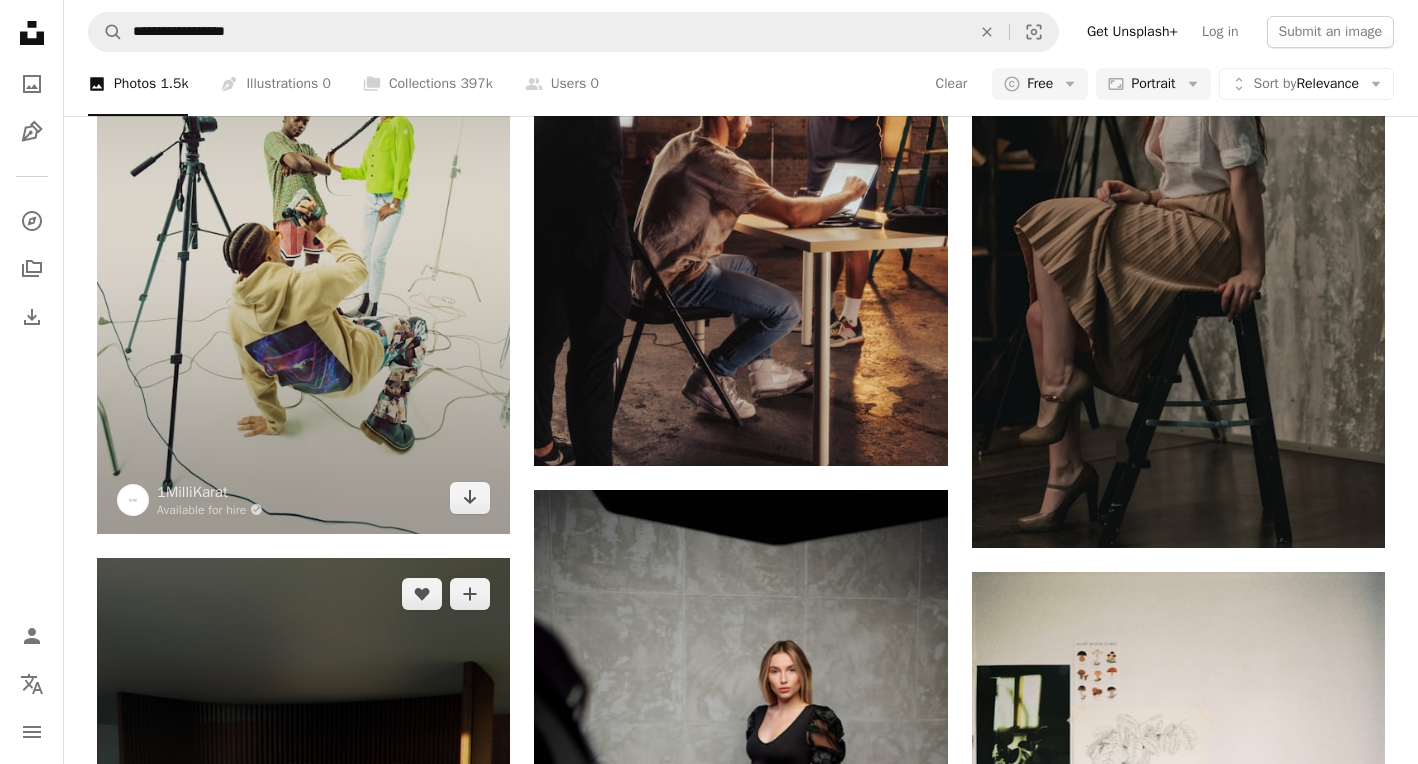 click at bounding box center (303, 224) 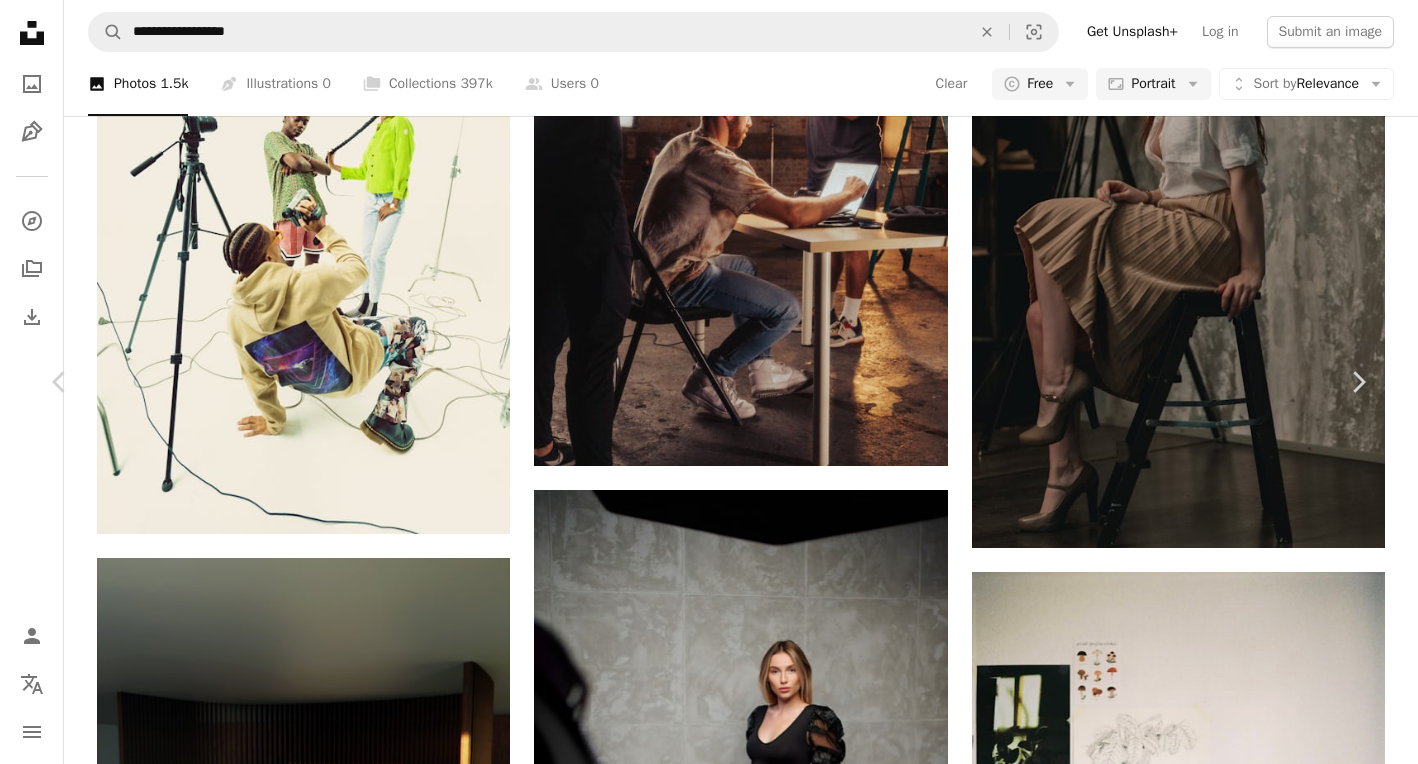 scroll, scrollTop: 11284, scrollLeft: 0, axis: vertical 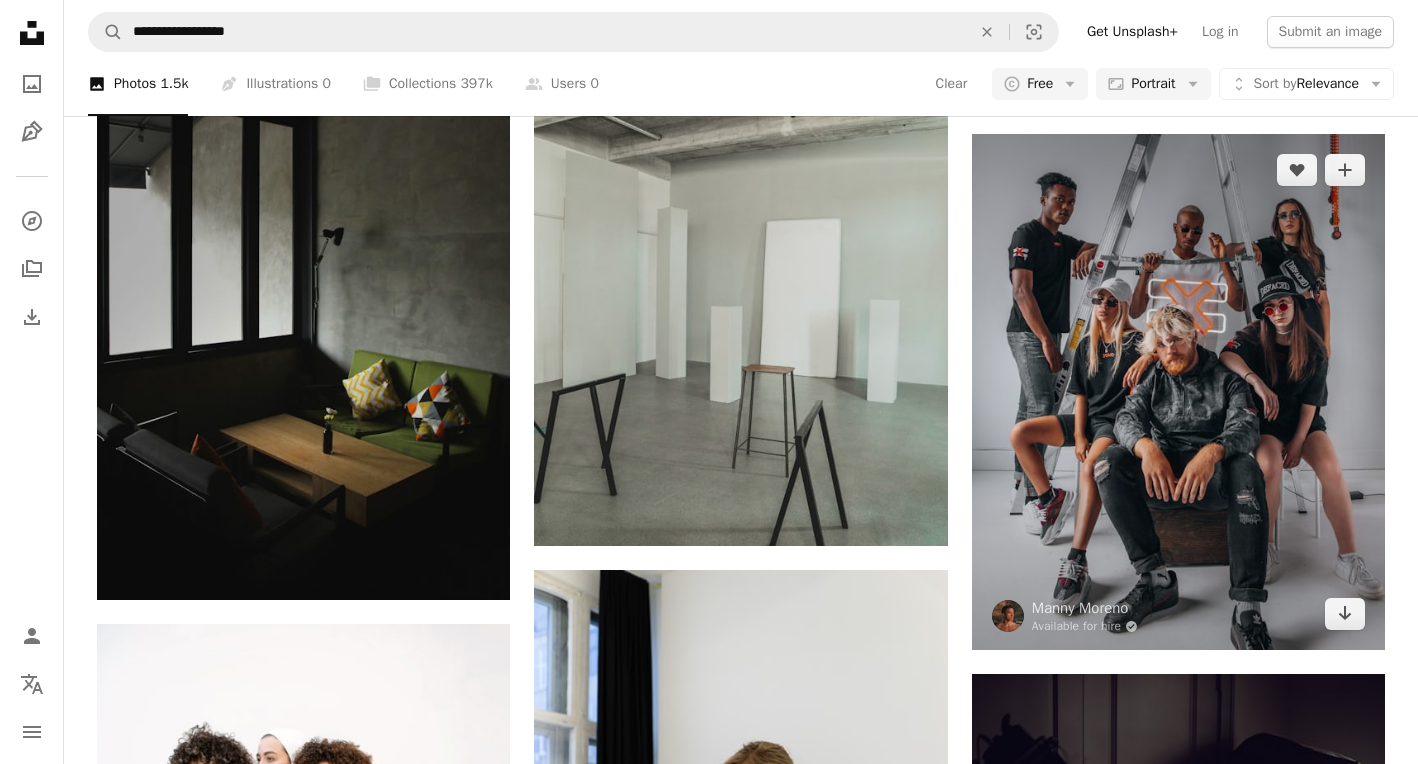 click at bounding box center [1178, 392] 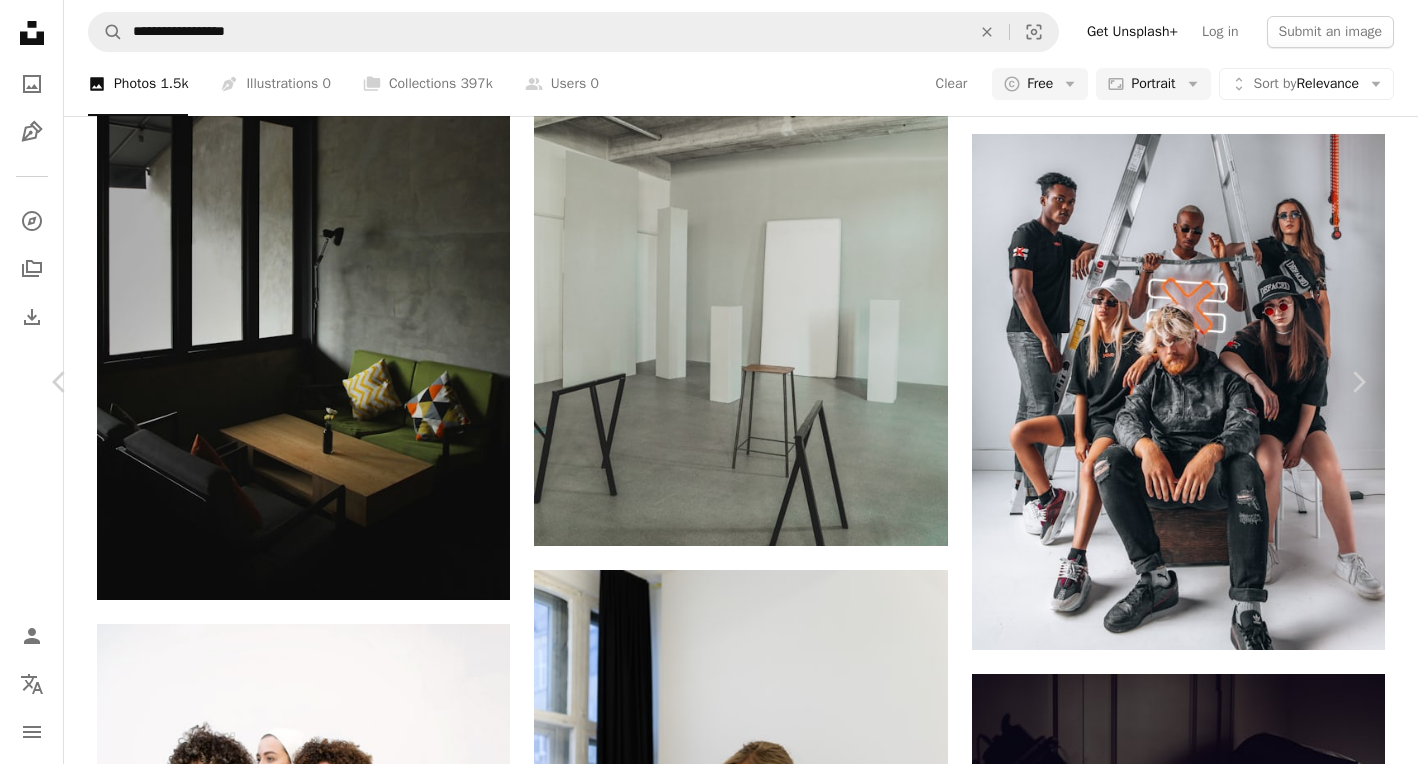 scroll, scrollTop: 5683, scrollLeft: 0, axis: vertical 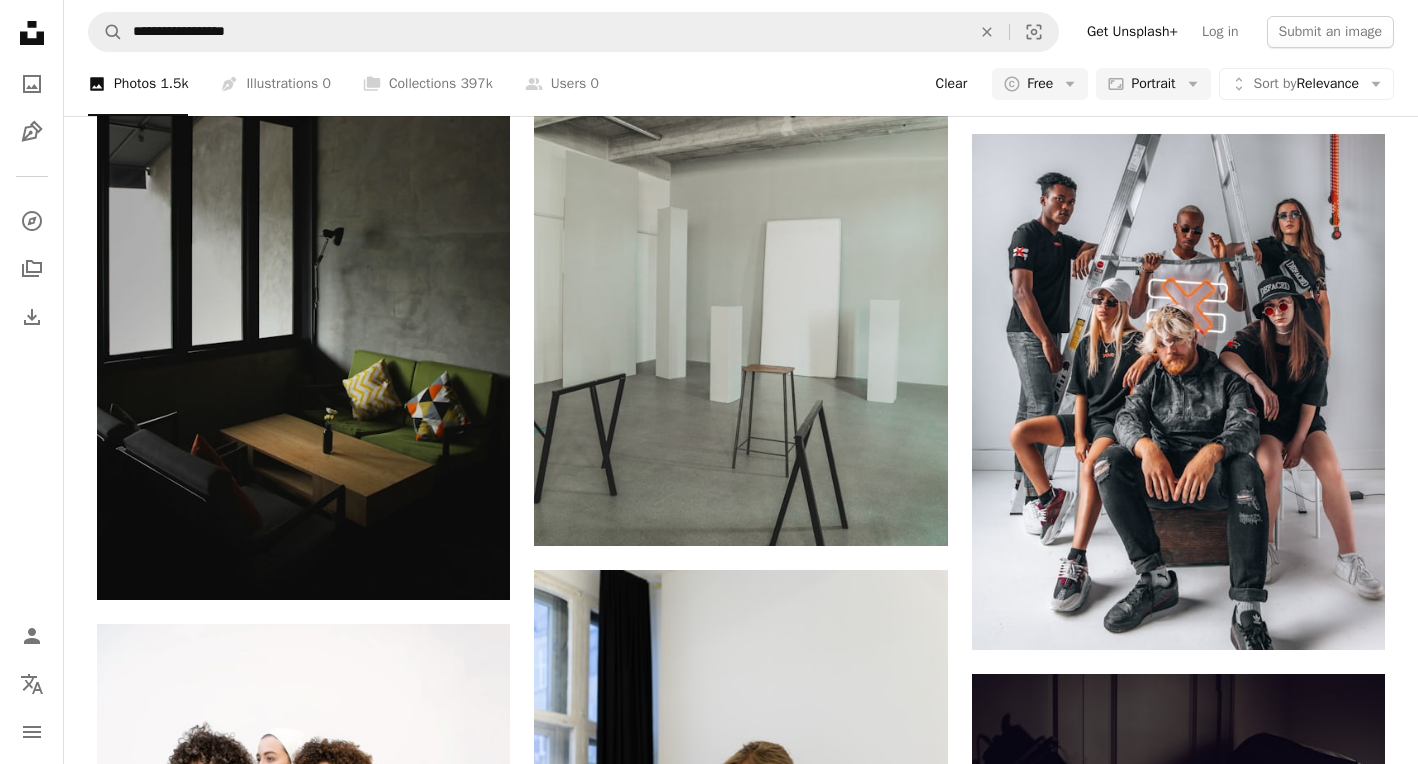 click on "Clear" at bounding box center [952, 84] 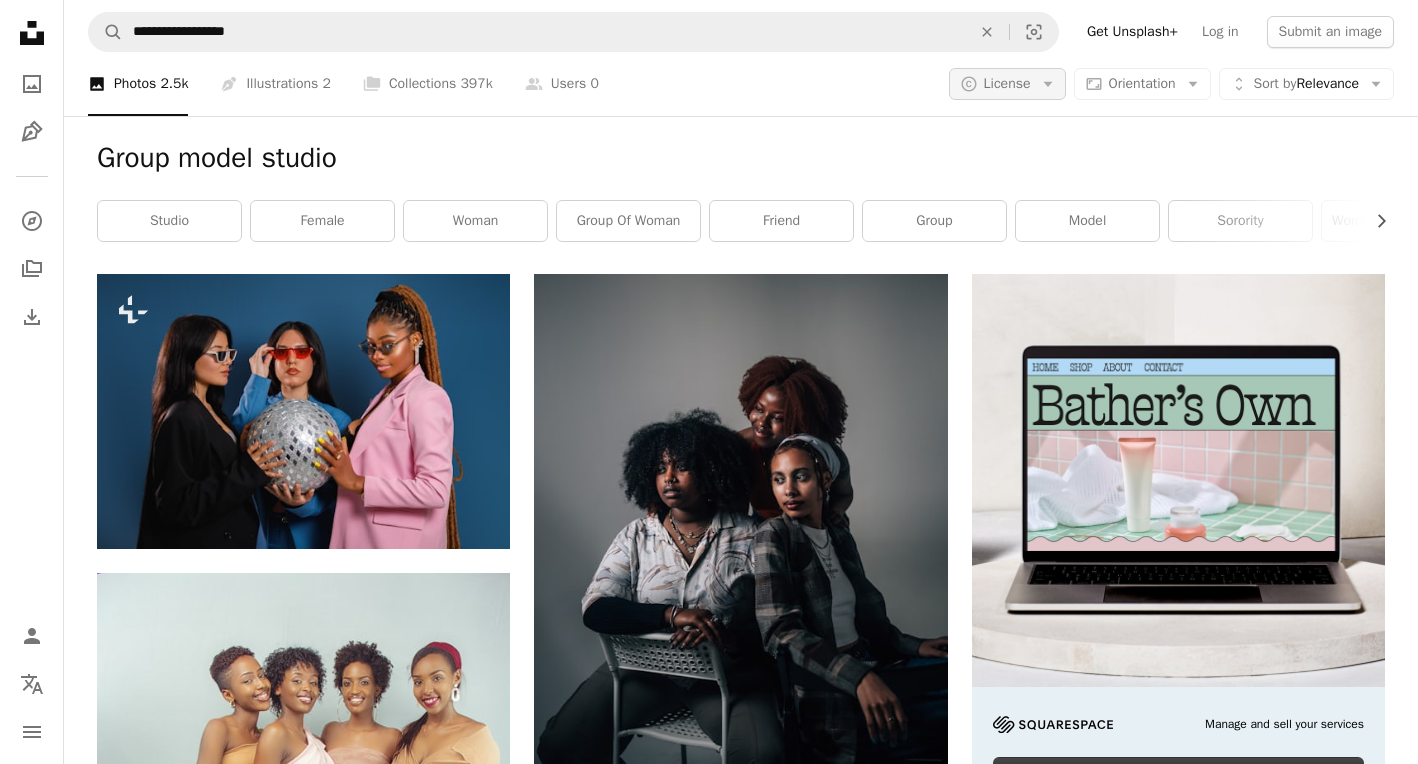click on "Arrow down" 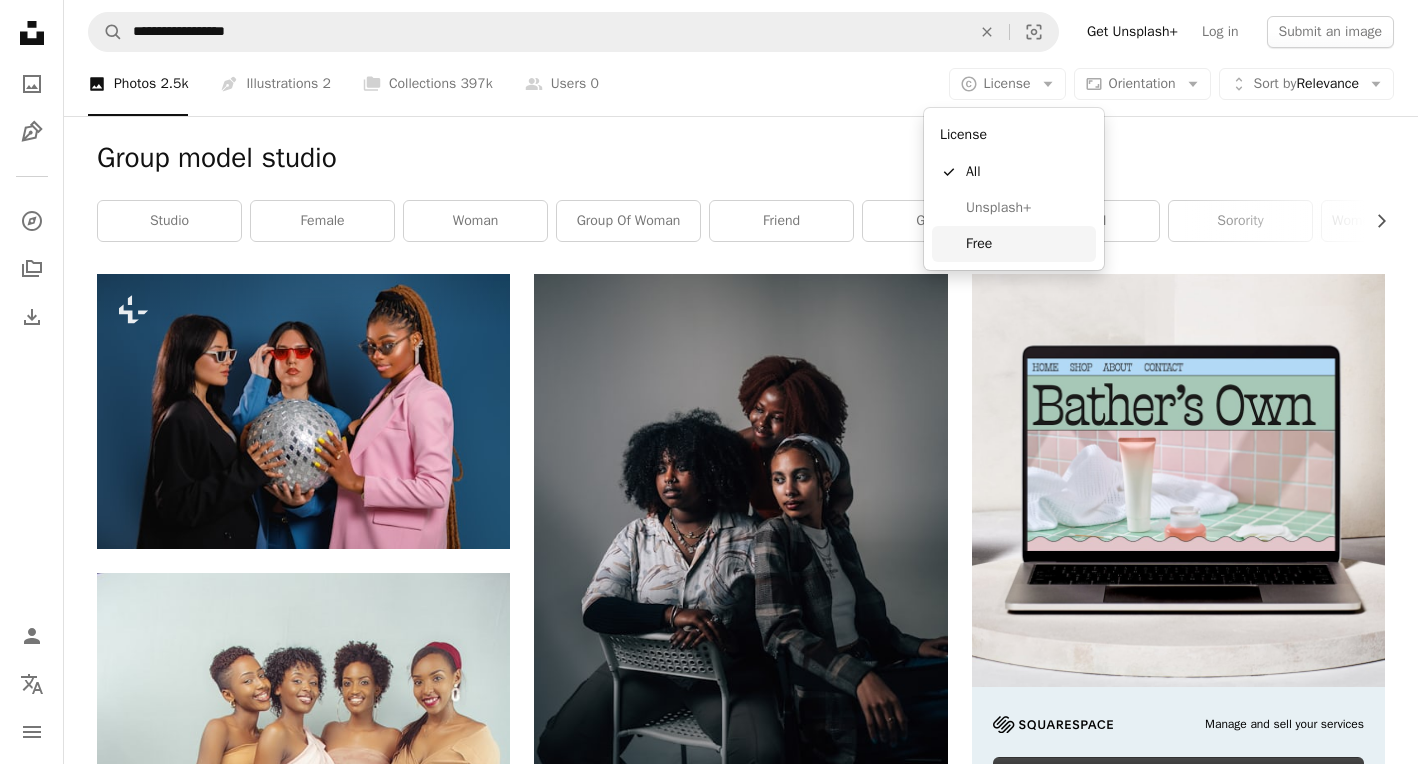 click on "Free" at bounding box center [1027, 244] 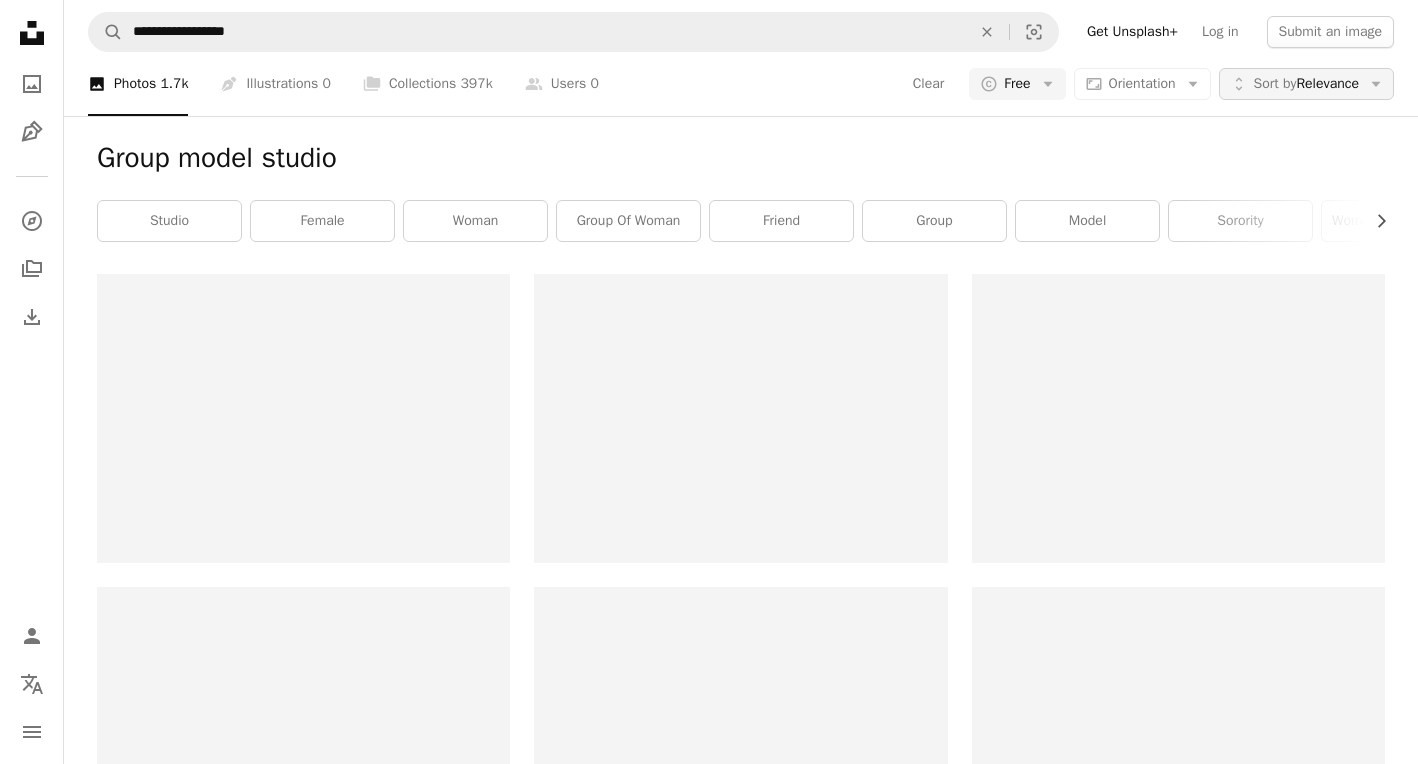 click on "Unfold Sort by  Relevance Arrow down" at bounding box center (1306, 84) 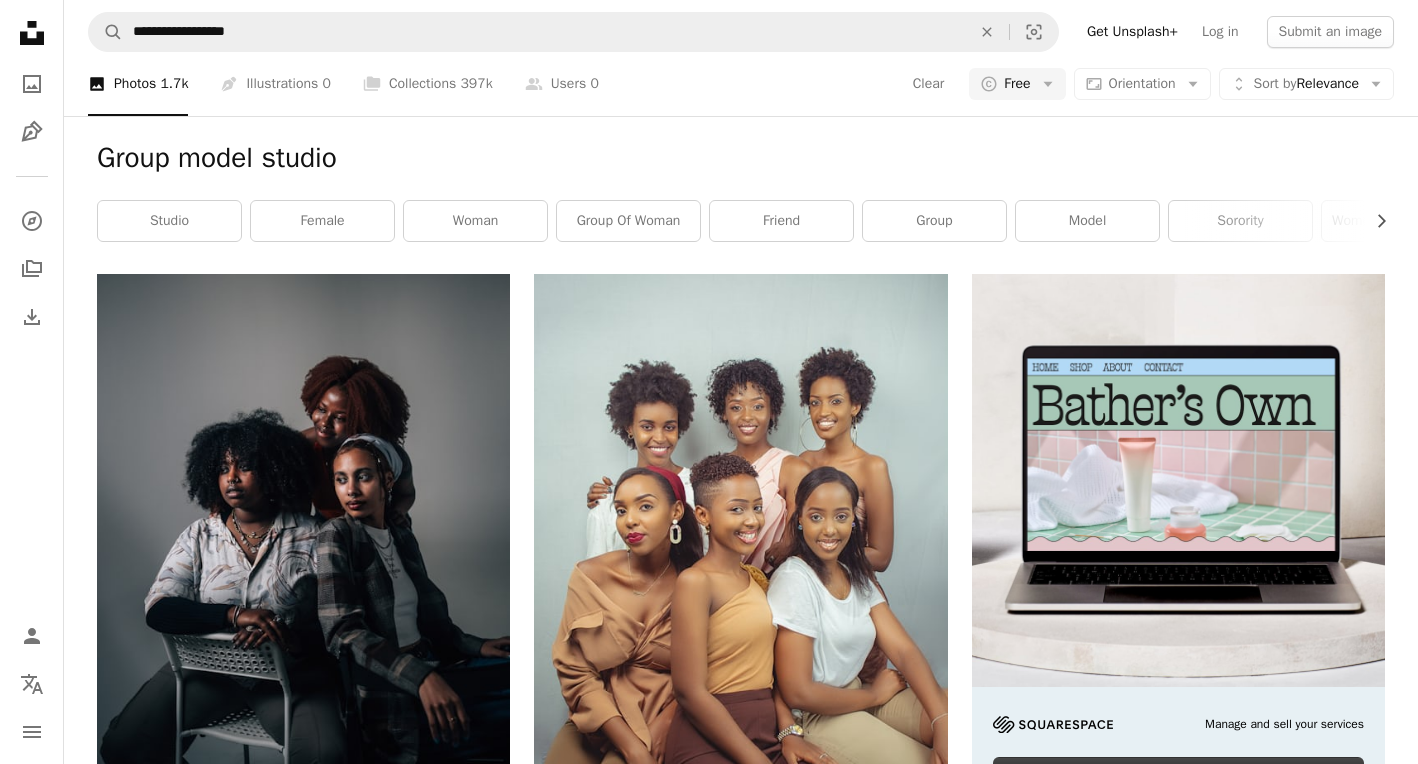 click on "**********" at bounding box center (709, 1992) 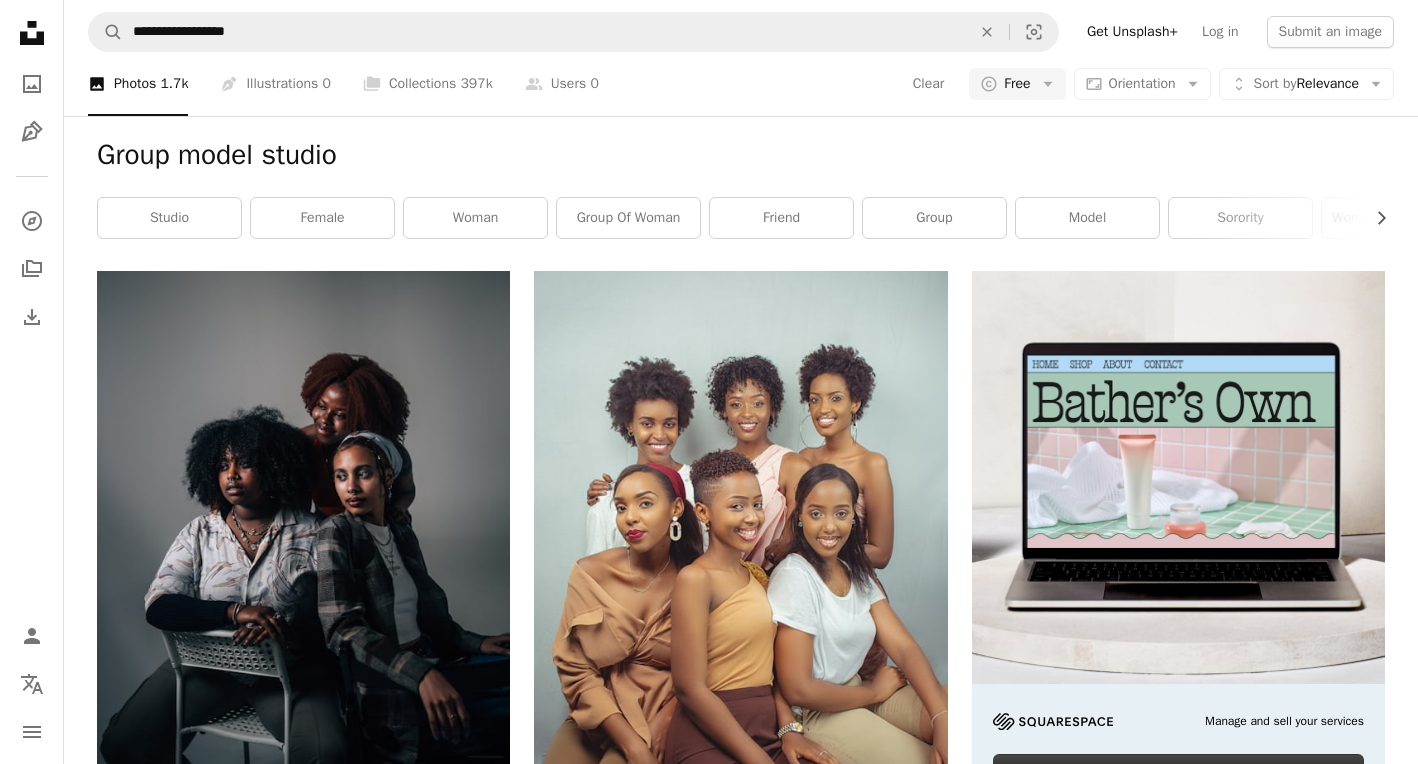 scroll, scrollTop: 0, scrollLeft: 0, axis: both 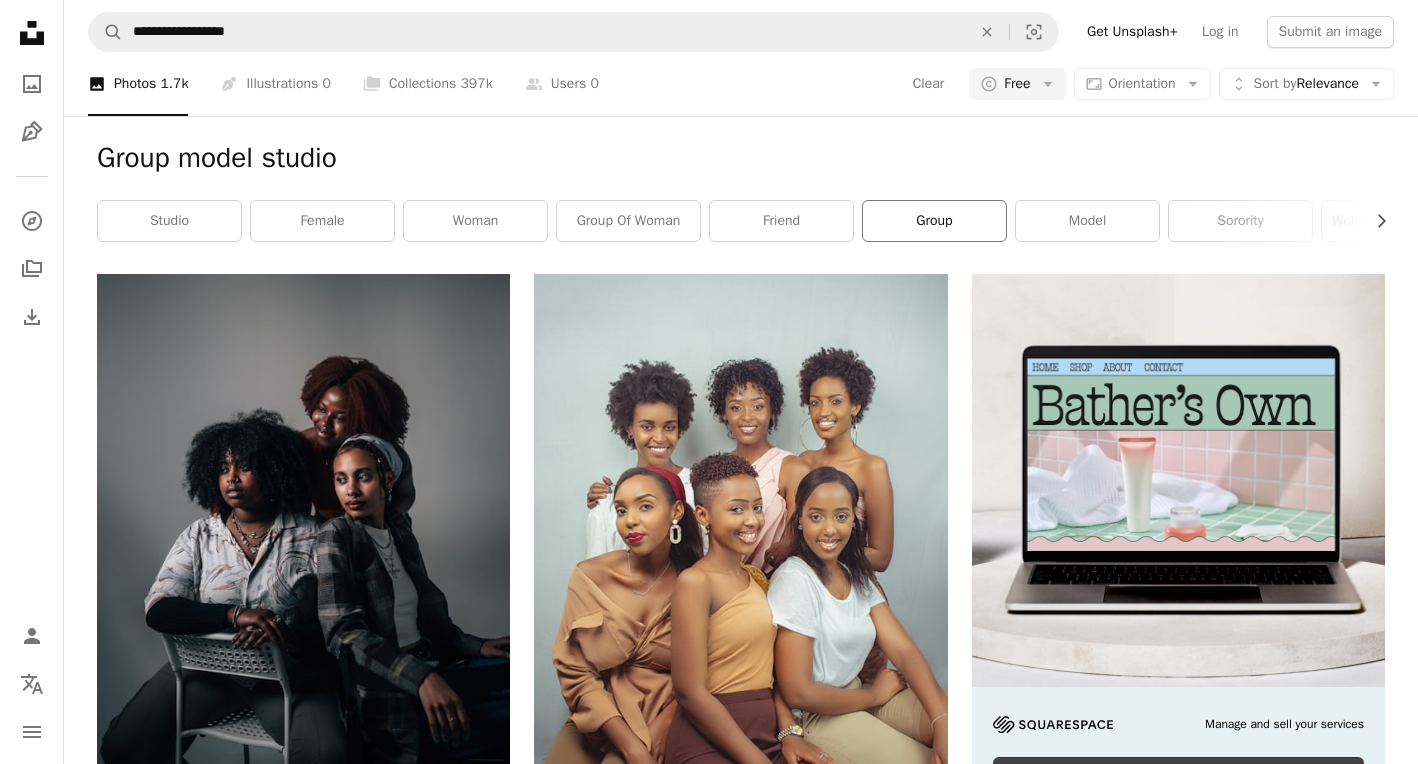 click on "group" at bounding box center (934, 221) 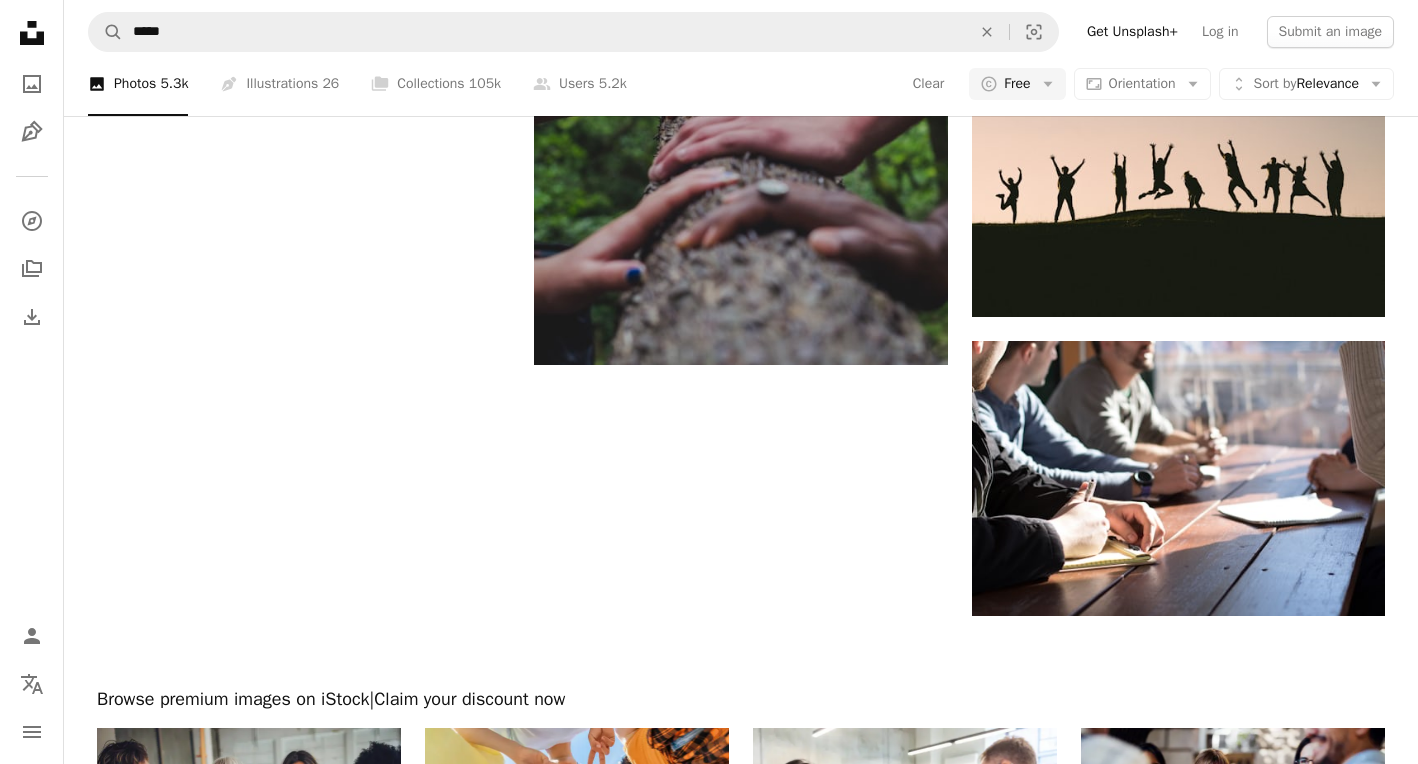 scroll, scrollTop: 3057, scrollLeft: 0, axis: vertical 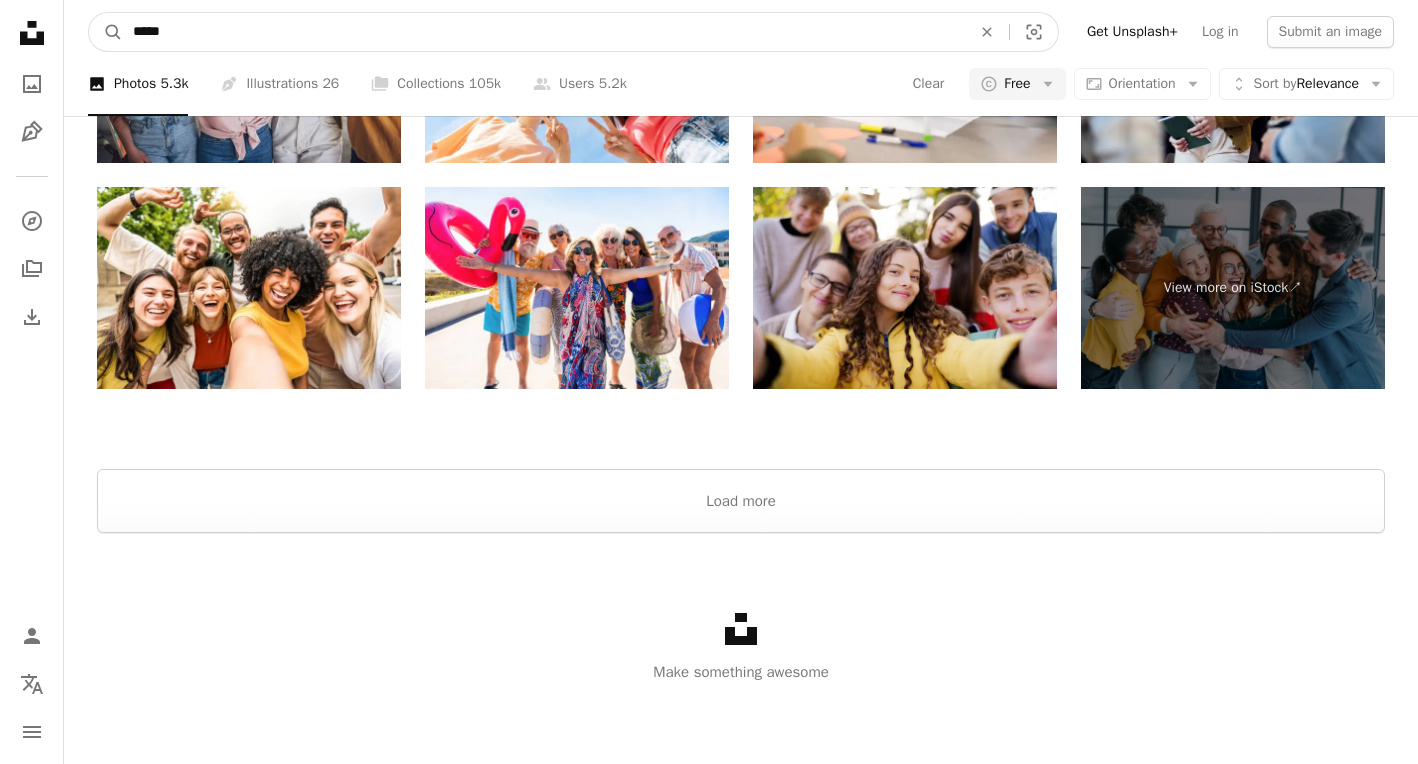 click on "*****" at bounding box center [544, 32] 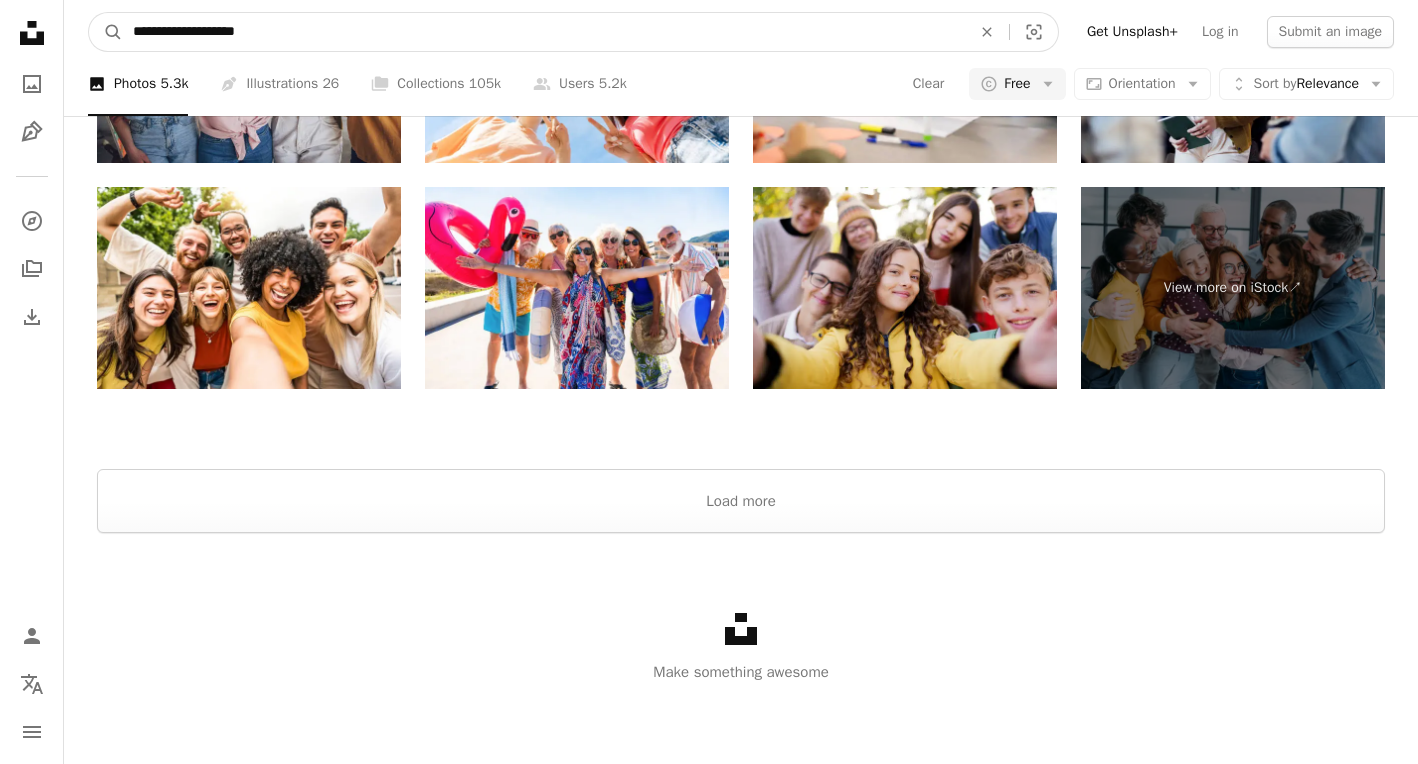 type on "**********" 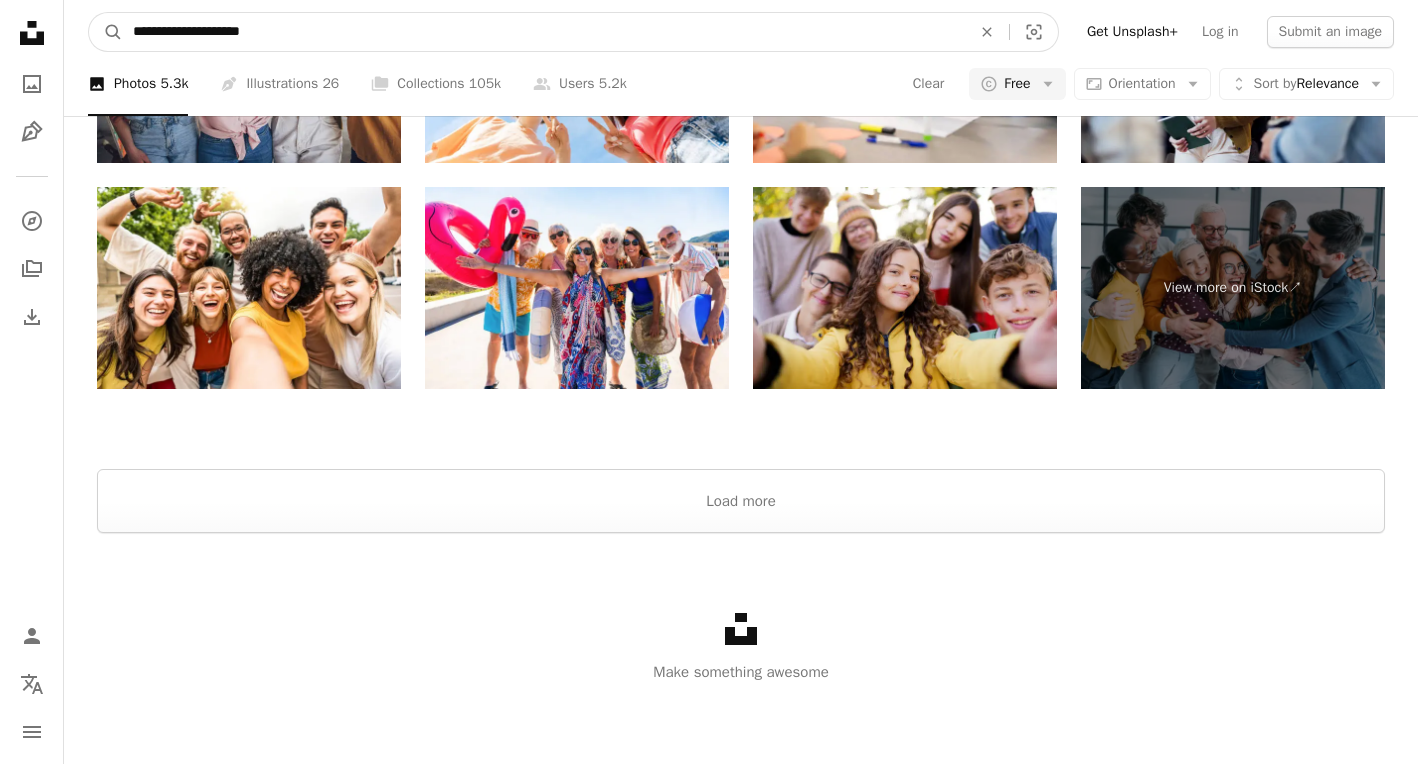 click on "A magnifying glass" at bounding box center (106, 32) 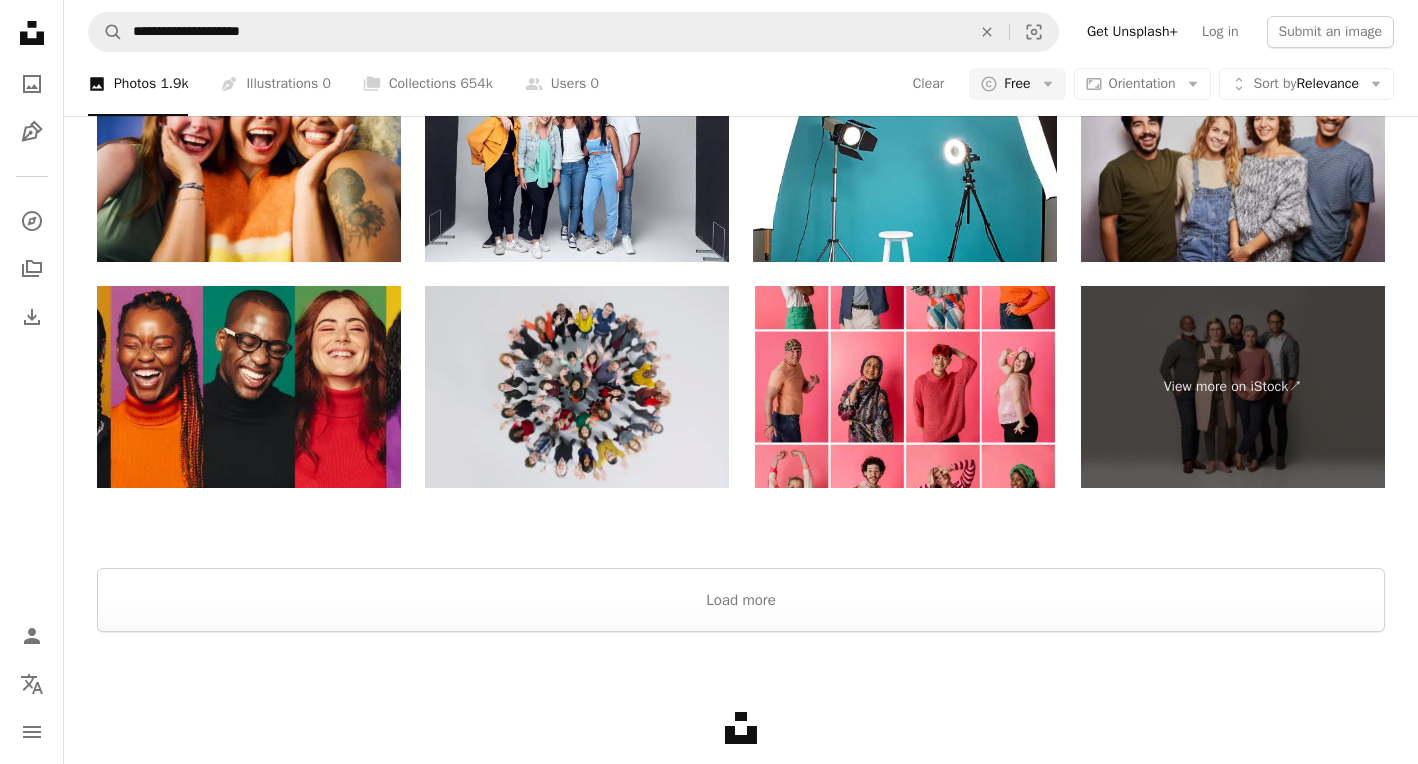 scroll, scrollTop: 4376, scrollLeft: 0, axis: vertical 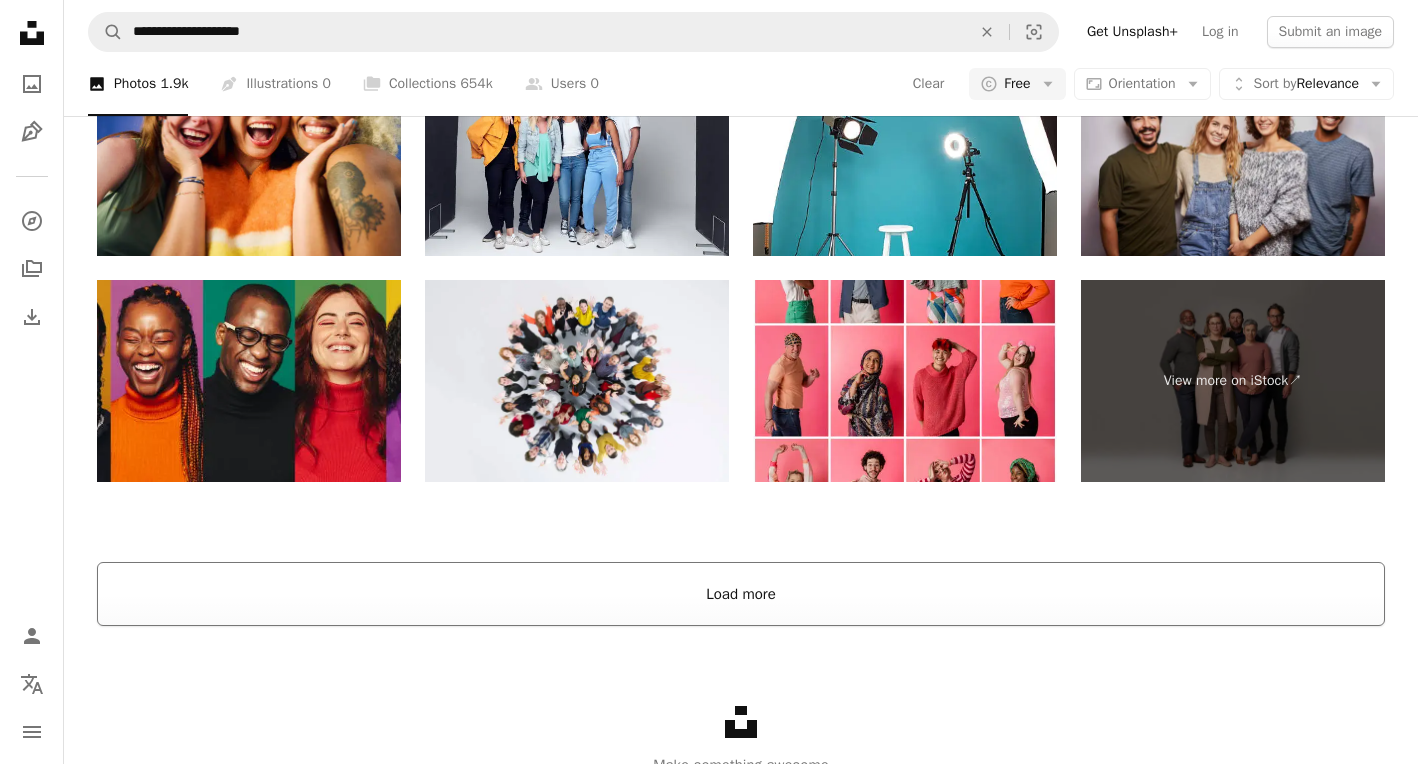 click on "Load more" at bounding box center (741, 594) 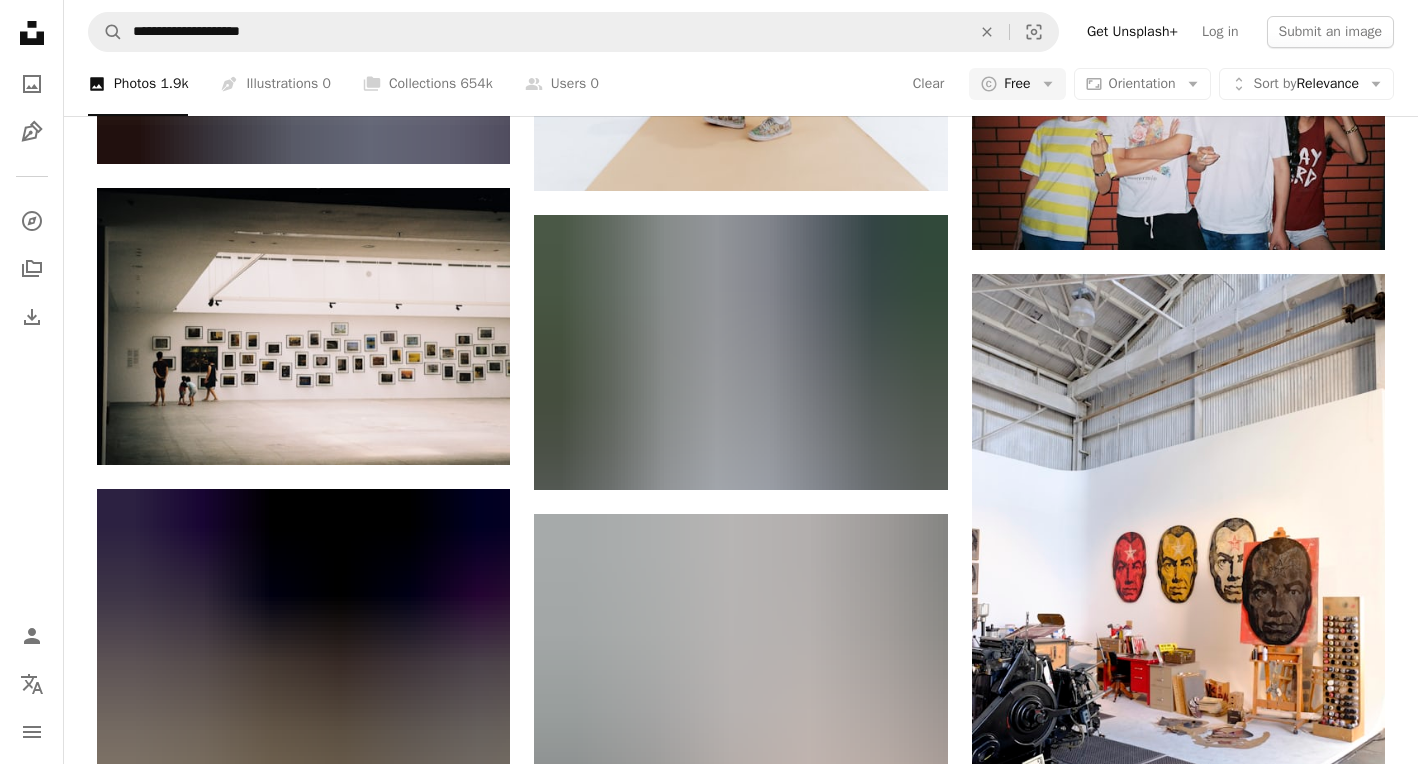 scroll, scrollTop: 10984, scrollLeft: 0, axis: vertical 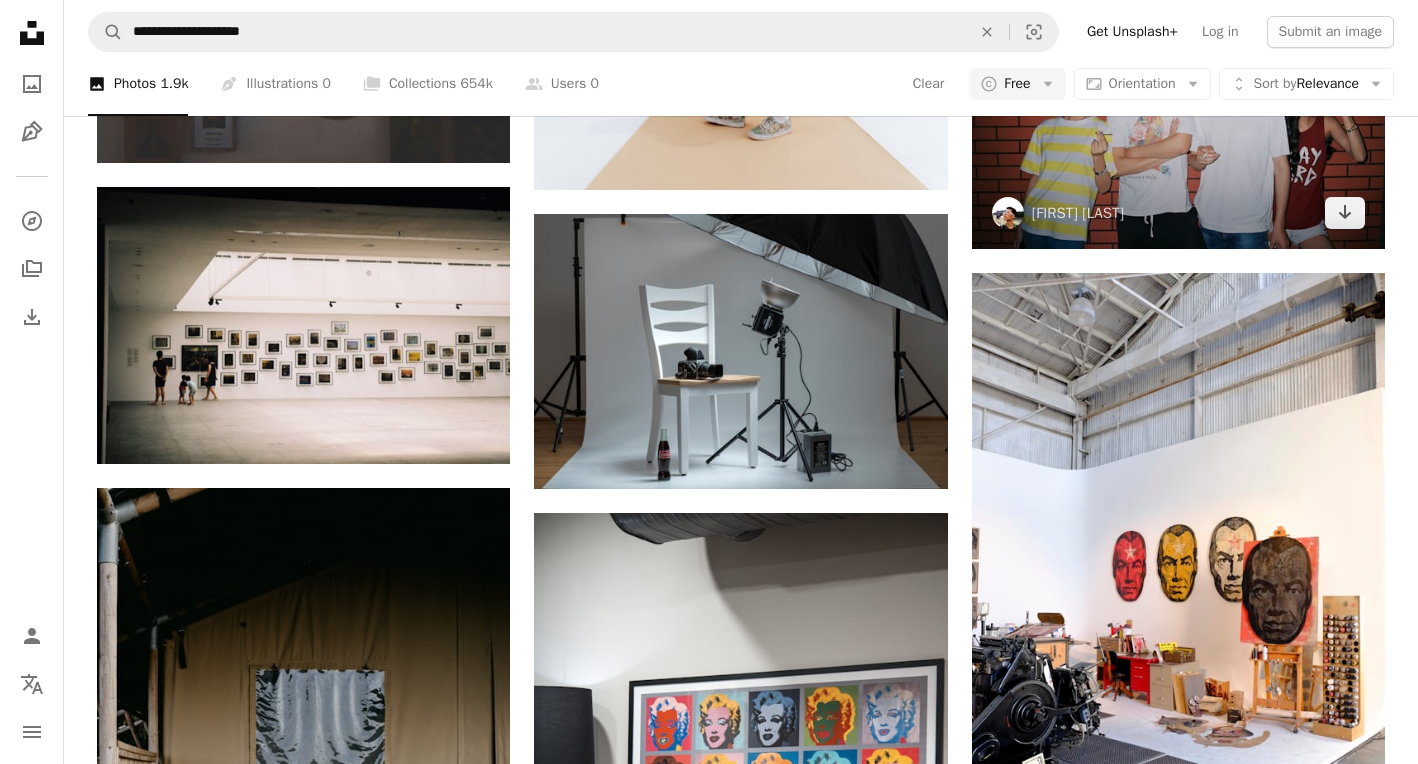 click at bounding box center [1178, 112] 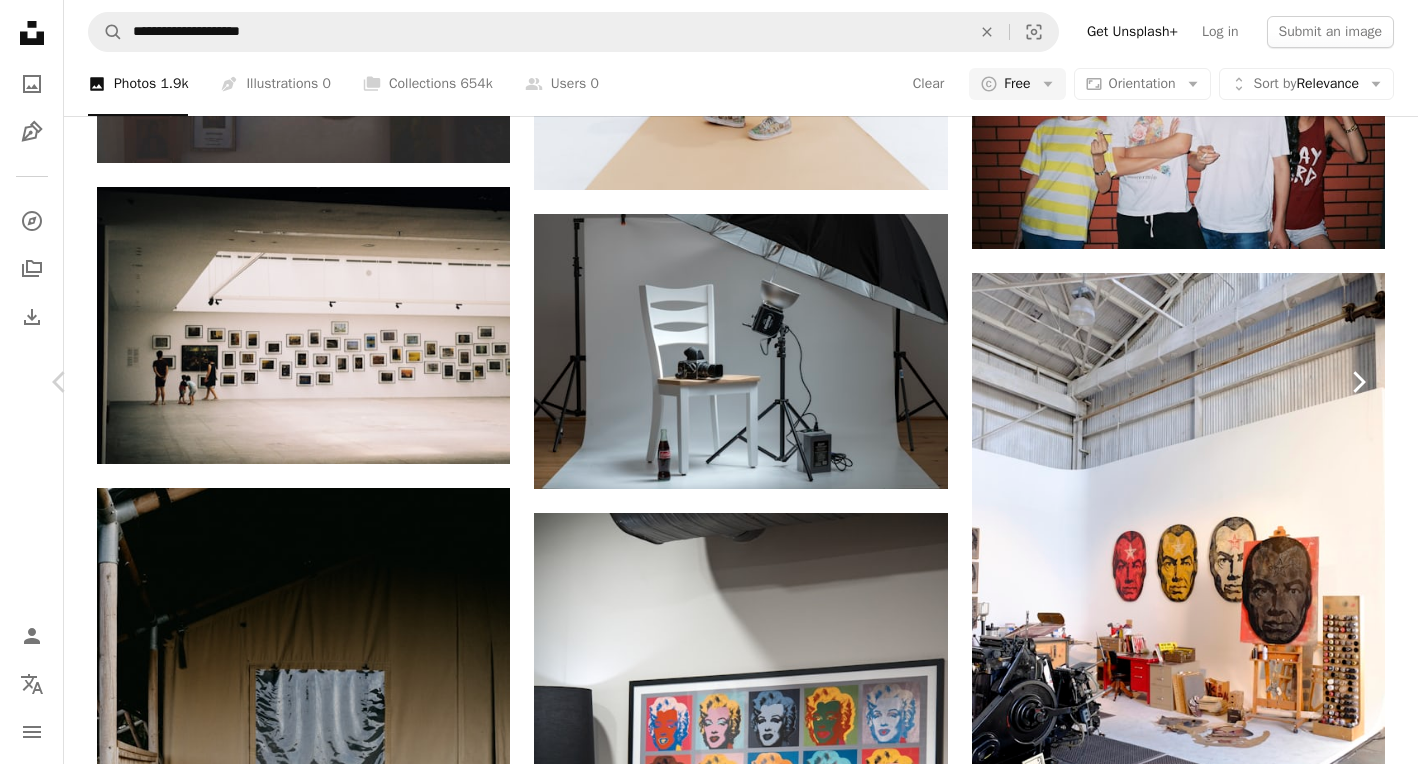 scroll, scrollTop: 7621, scrollLeft: 0, axis: vertical 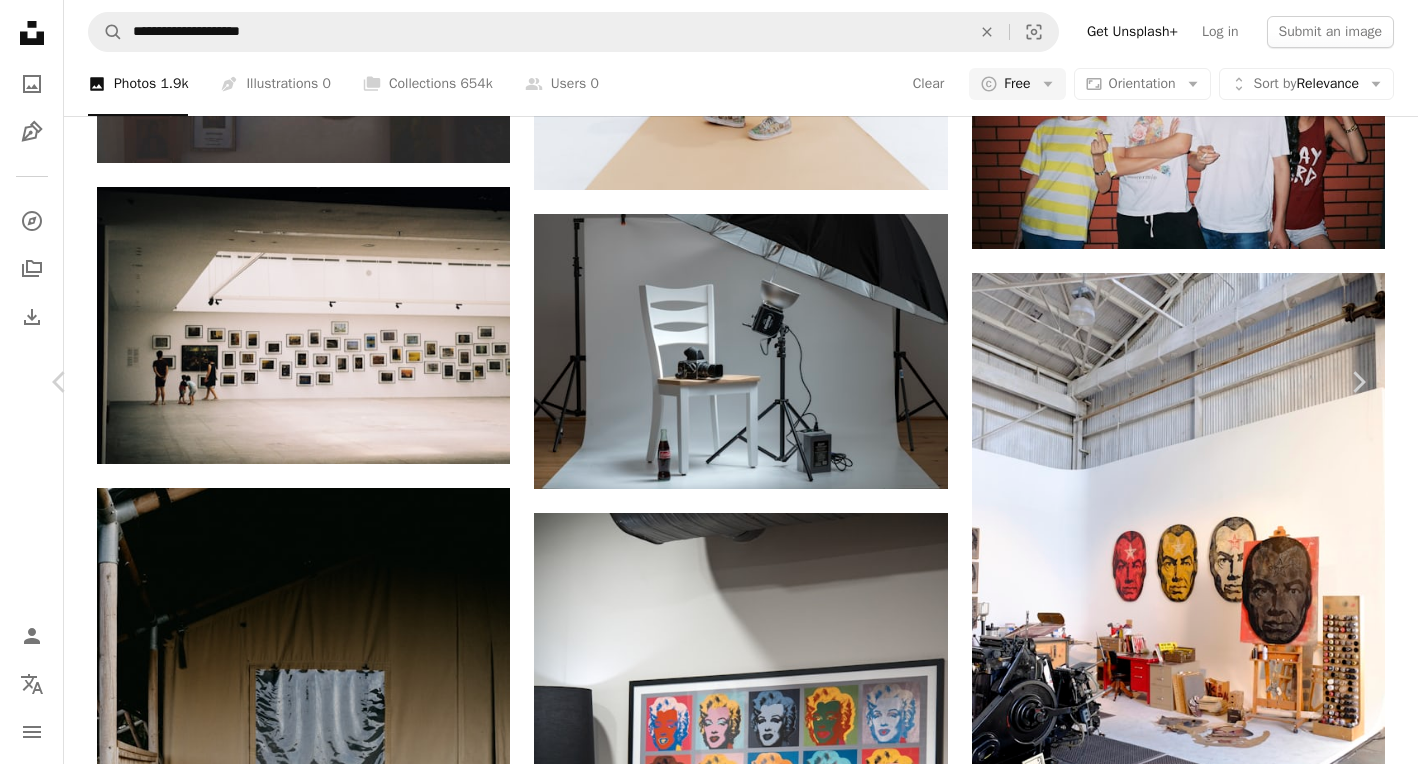 click on "An X shape Chevron left Chevron right Mókos Dávid [EMAIL] mokosdavid A heart A plus sign Edit image   Plus sign for Unsplash+ Download free Chevron down Zoom in Views 383,575 Downloads 1,282 Featured in Photos A forward-right arrow Share Info icon Info More Actions Calendar outlined Published on  January 2, 2019 Camera NIKON CORPORATION, NIKON D3300 Safety Free to use under the  Unsplash License art human book furniture art gallery HD Wallpapers Browse premium related images on iStock  |  Save 20% with code UNSPLASH20 View more on iStock  ↗ Related images A heart A plus sign Mateus Campos Felipe Available for hire A checkmark inside of a circle Arrow pointing down A heart A plus sign Yulia Romashko Arrow pointing down A heart A plus sign Evelina Kasparaitė Available for hire A checkmark inside of a circle Arrow pointing down A heart A plus sign Anna Sotula Arrow pointing down Plus sign for Unsplash+ A heart A plus sign JSB Co. For  Unsplash+ A lock   Download A heart A plus sign Valentina Galvis A heart For" at bounding box center (709, 3644) 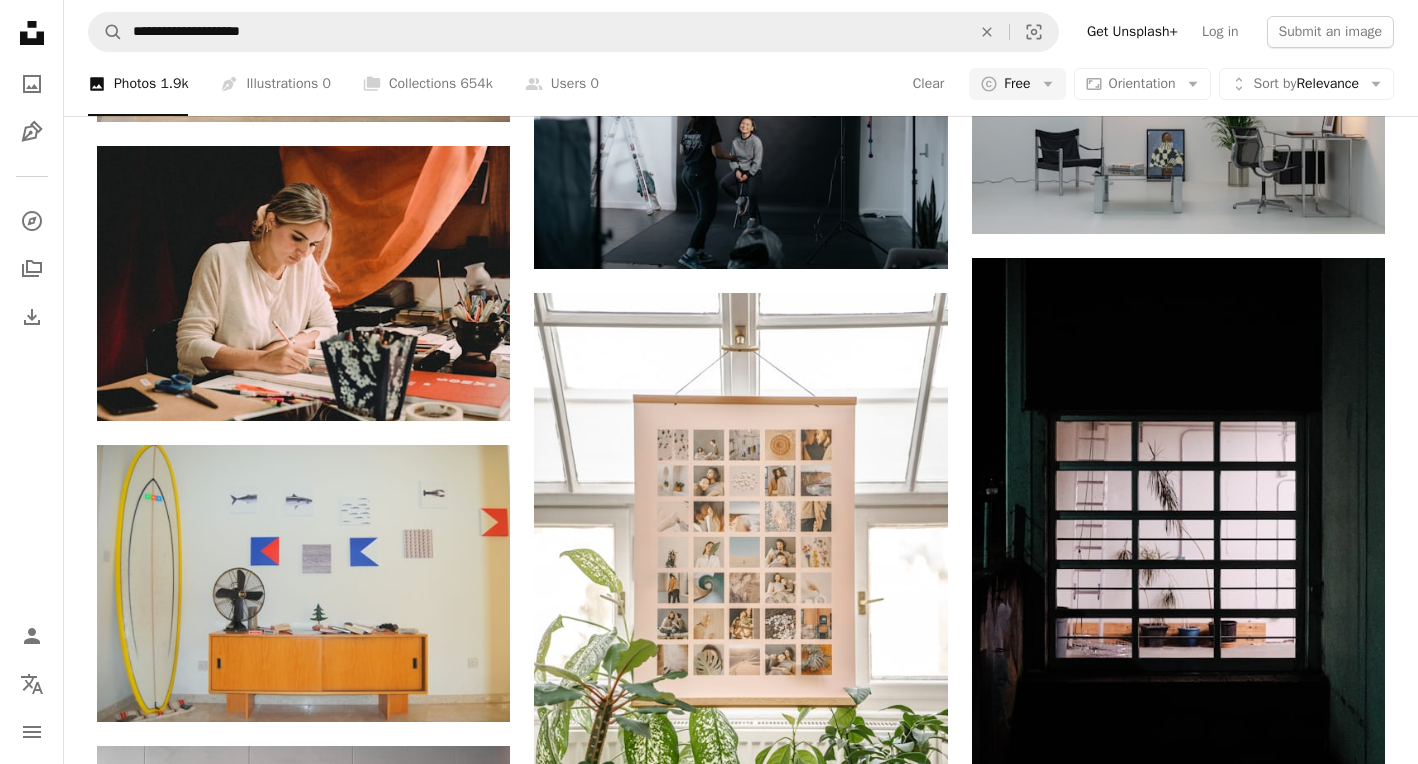 scroll, scrollTop: 14310, scrollLeft: 0, axis: vertical 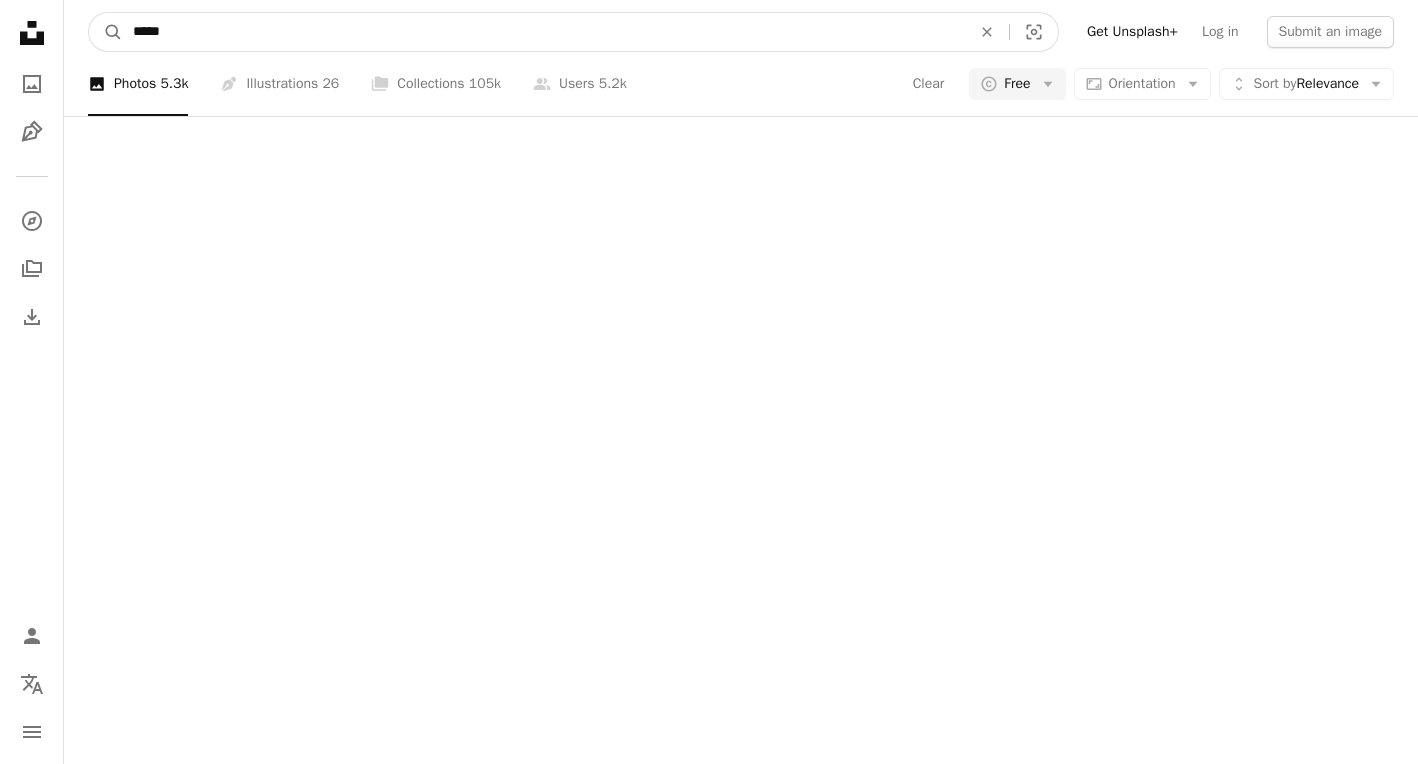 click on "*****" at bounding box center [544, 32] 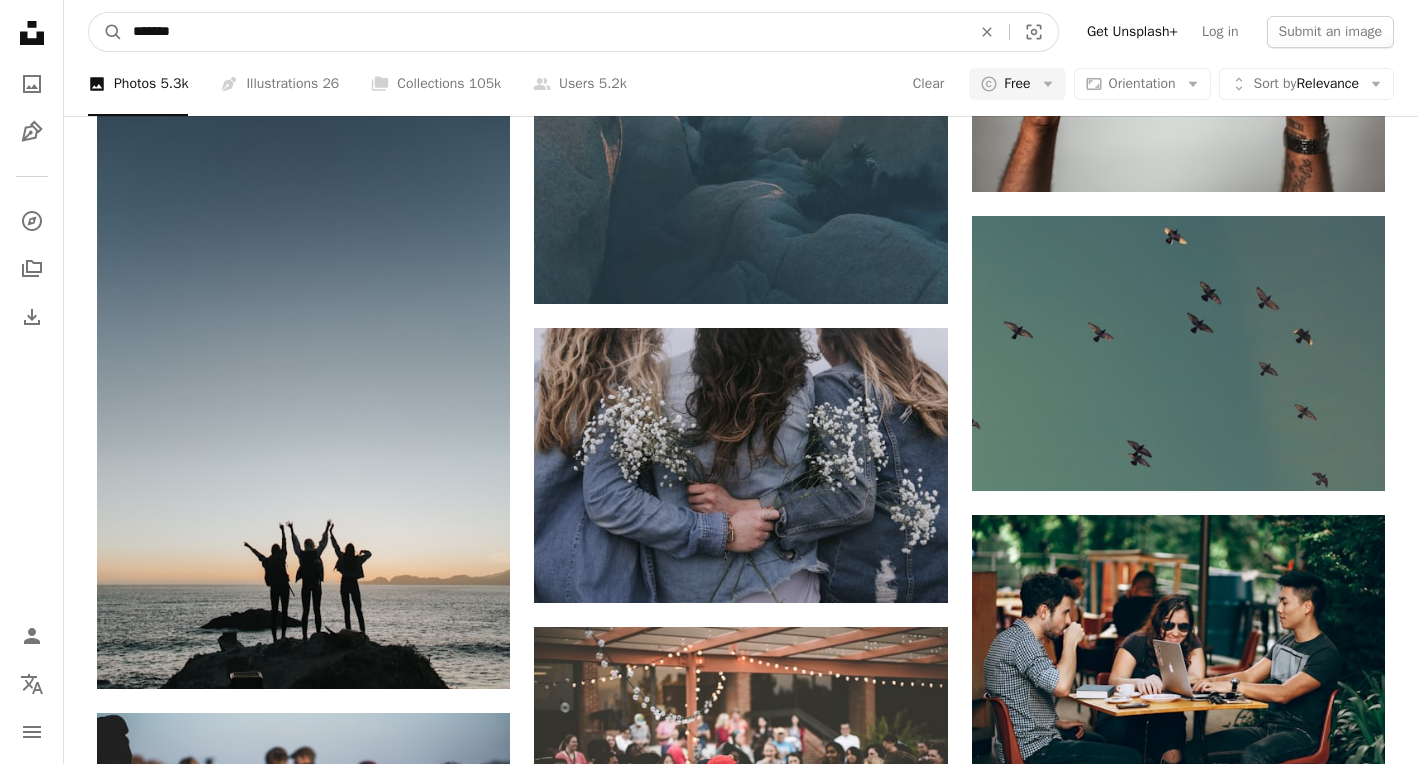 type on "********" 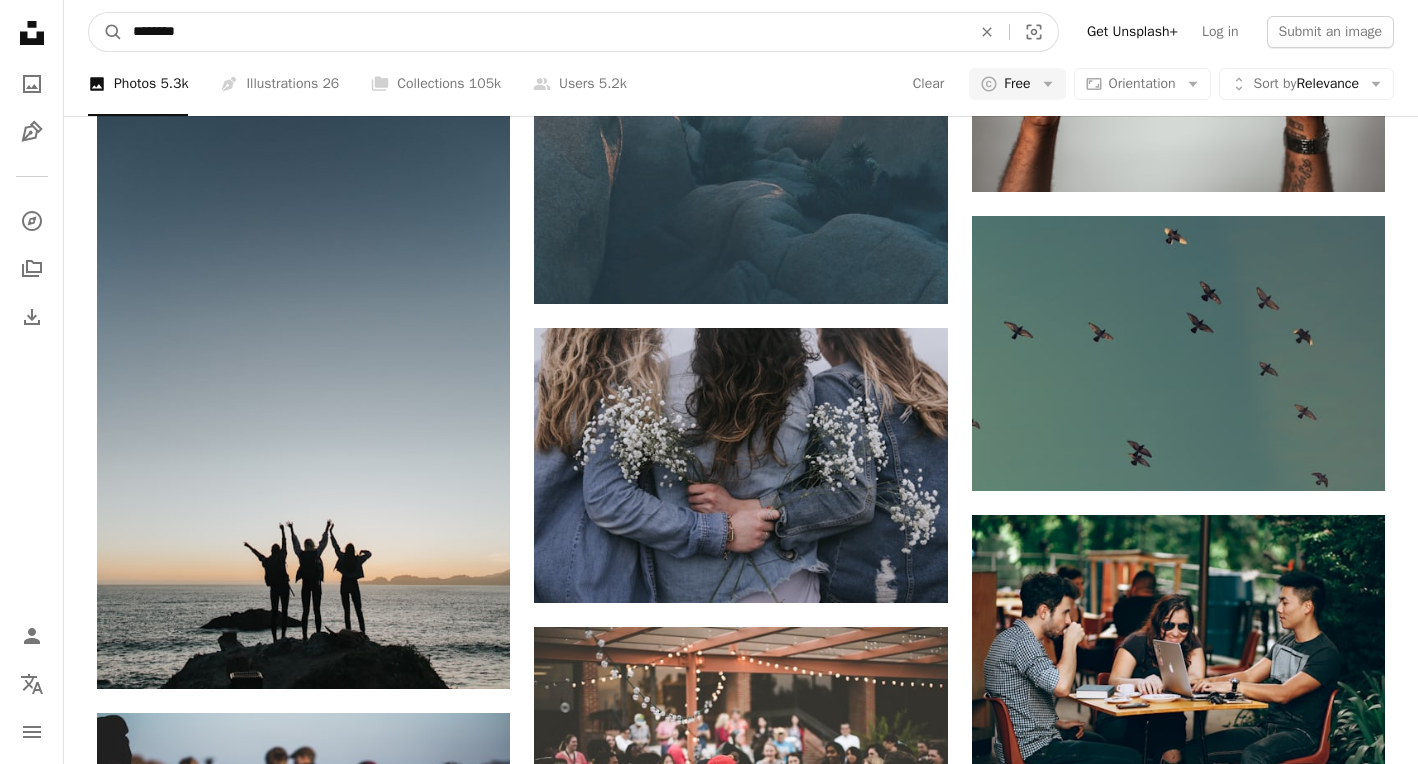 click on "A magnifying glass" at bounding box center (106, 32) 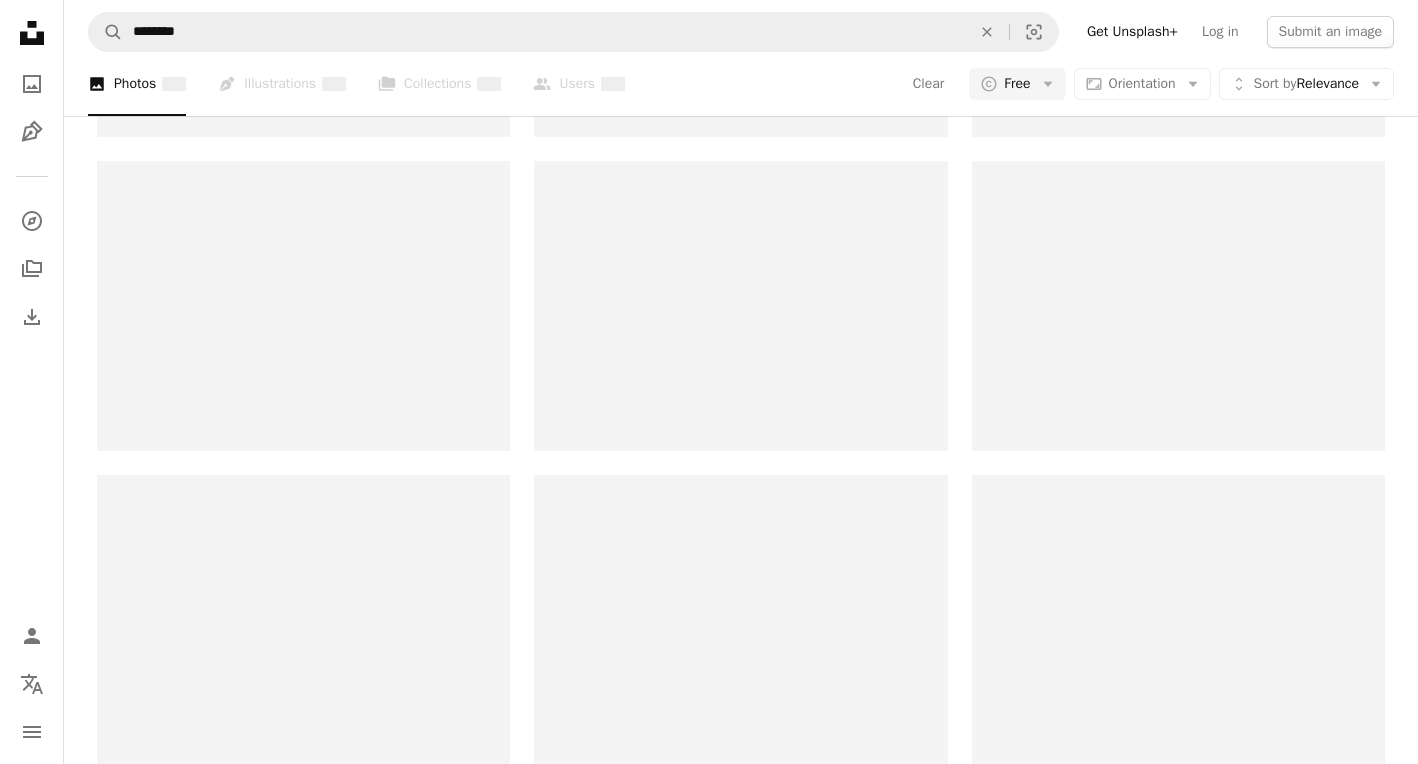 scroll, scrollTop: 0, scrollLeft: 0, axis: both 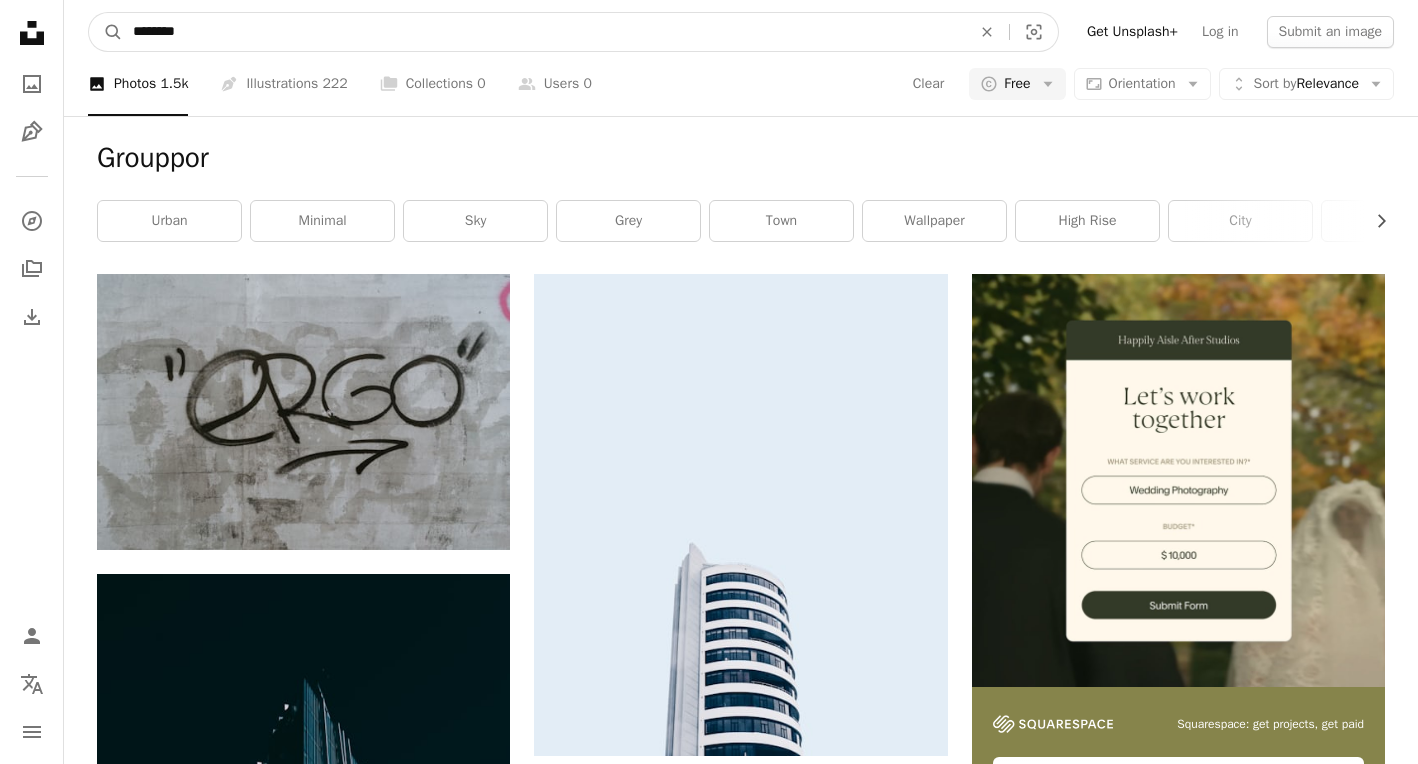 click on "********" at bounding box center [544, 32] 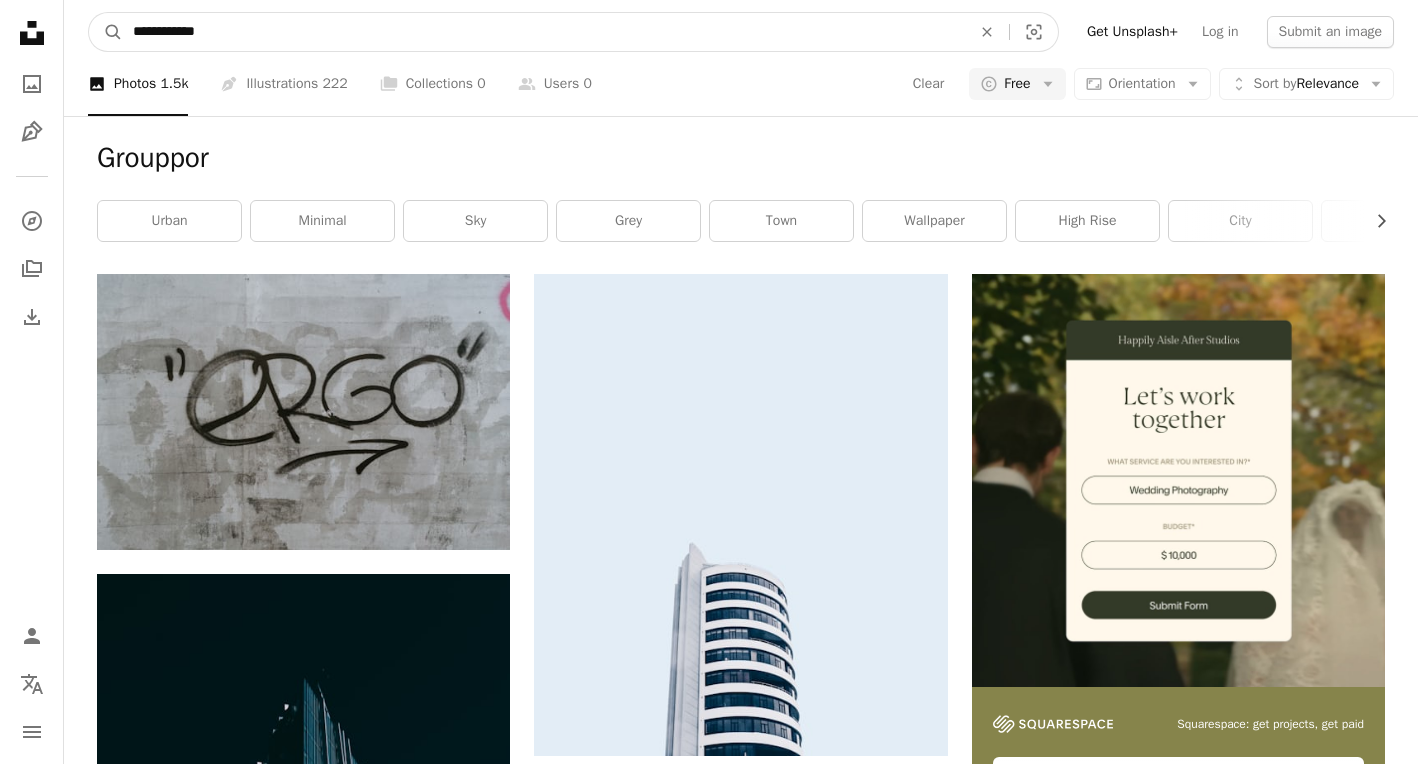 type on "**********" 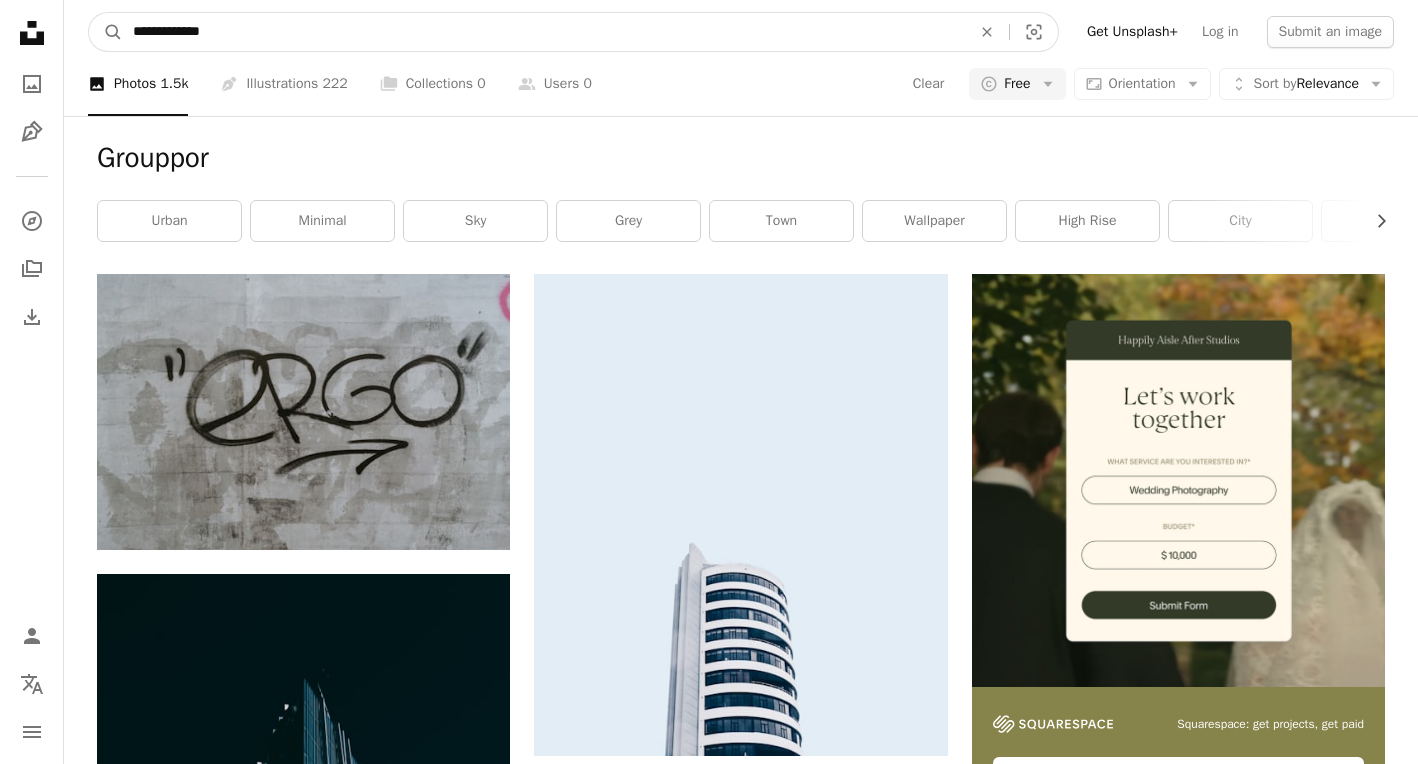 click on "A magnifying glass" at bounding box center (106, 32) 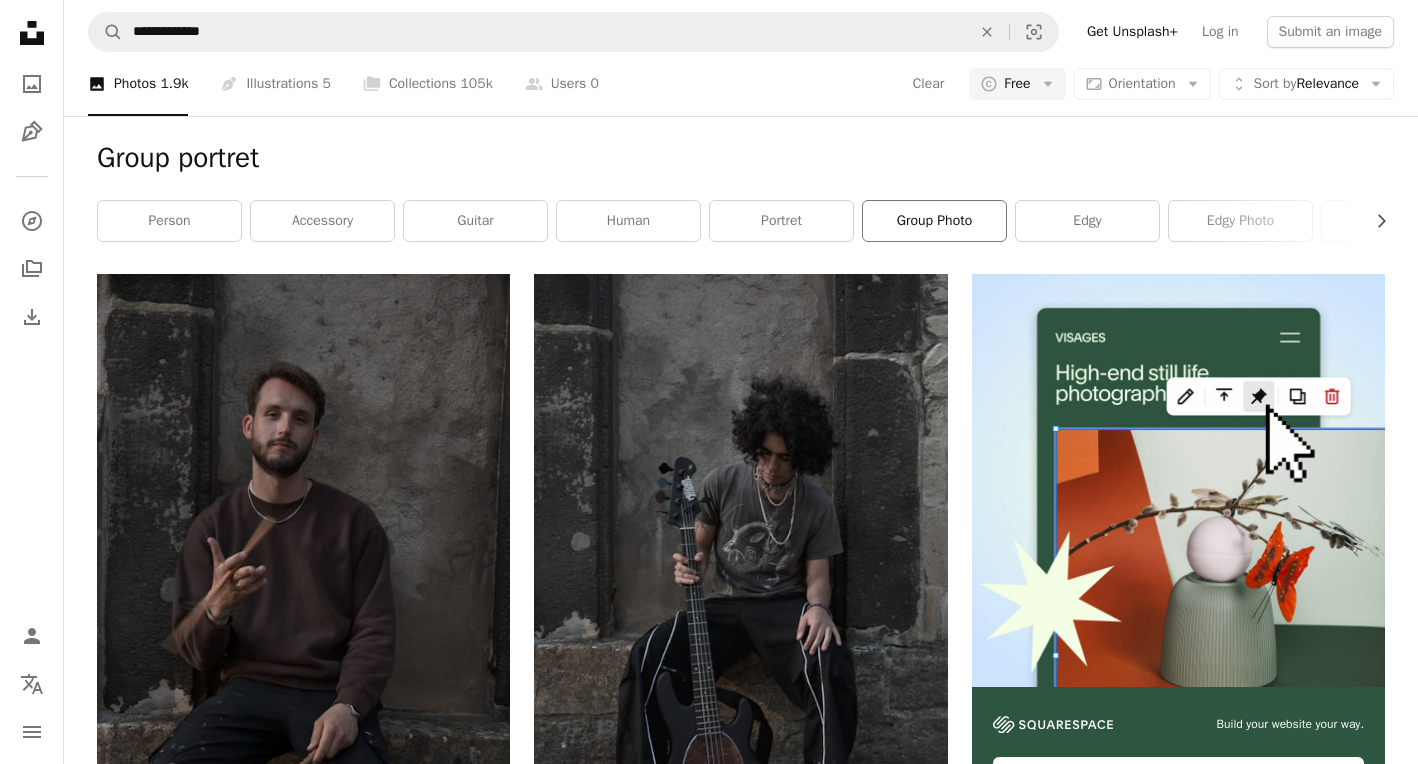 click on "group photo" at bounding box center (934, 221) 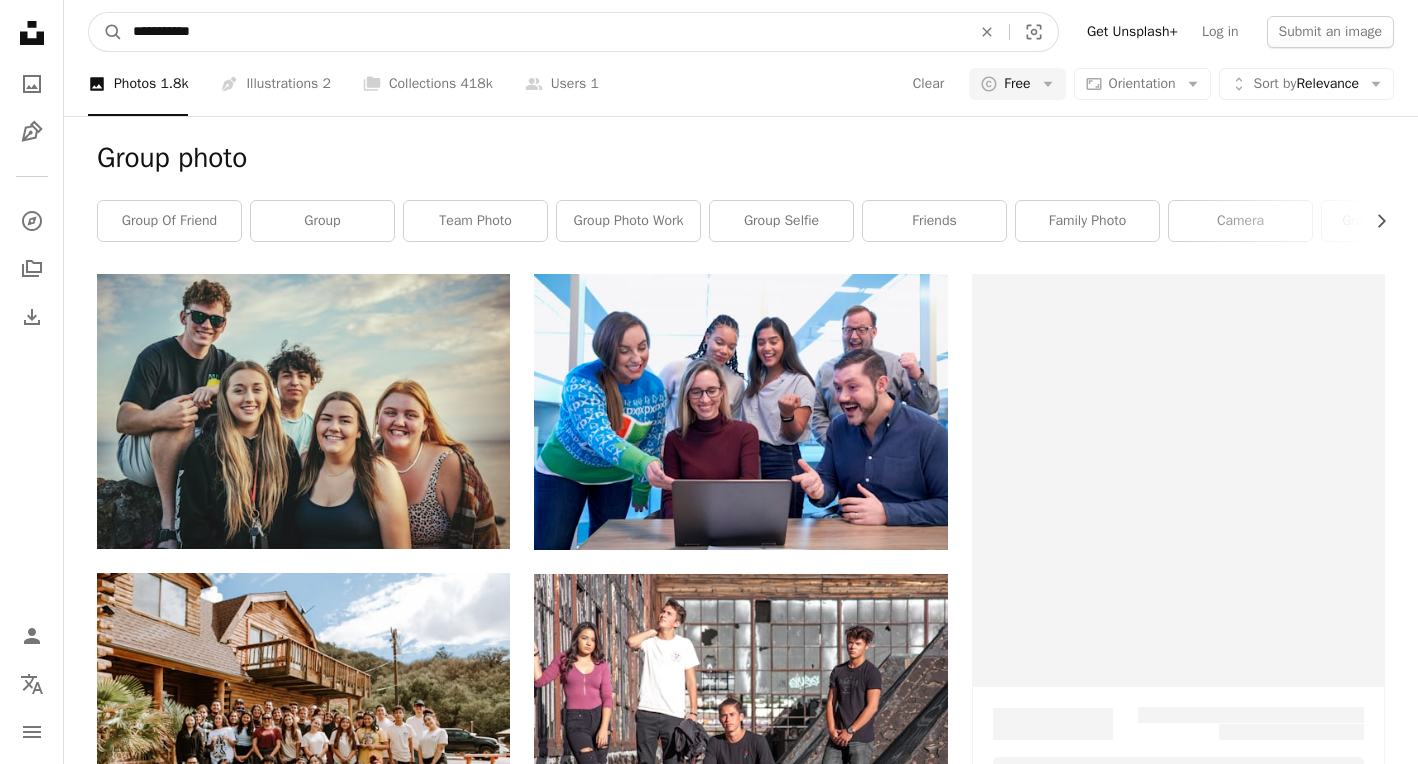 click on "**********" at bounding box center [544, 32] 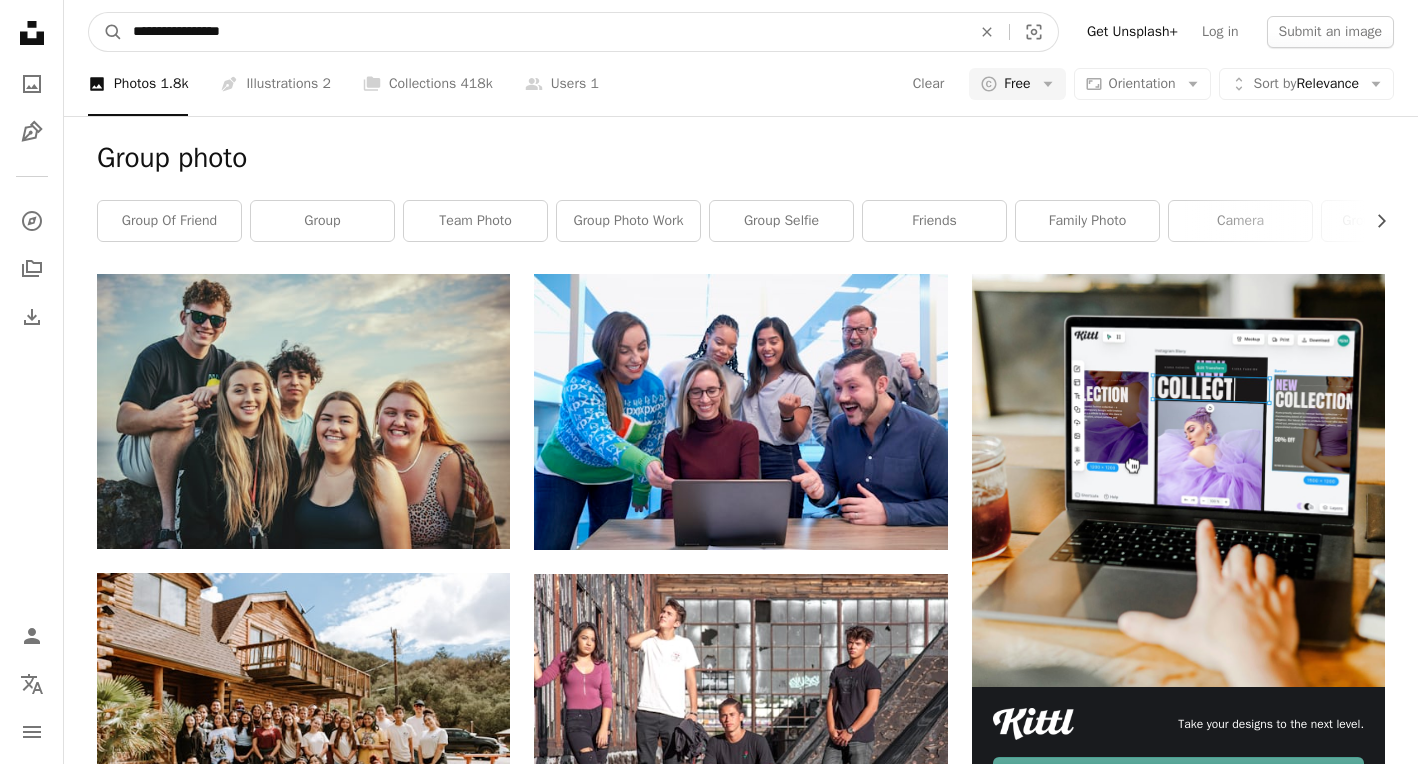 type on "**********" 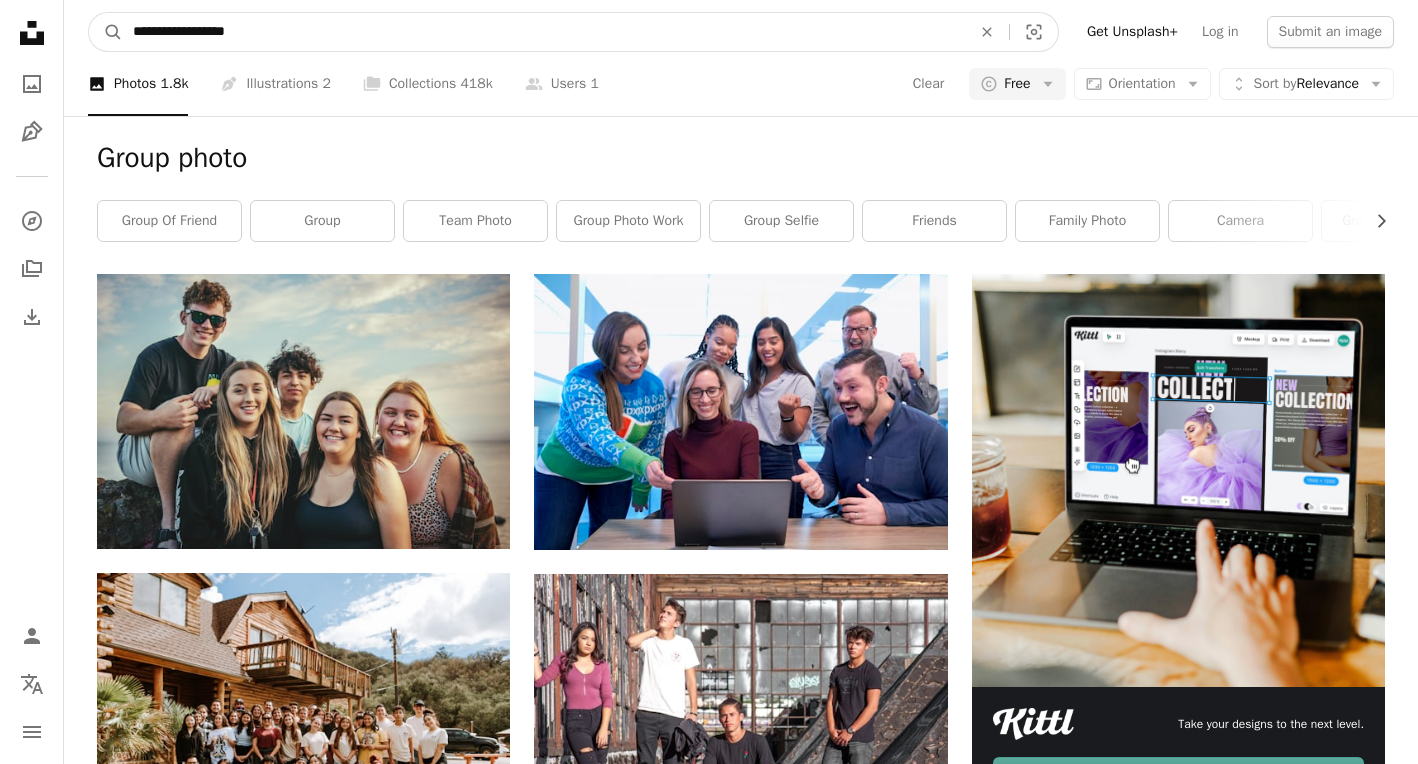 click on "A magnifying glass" at bounding box center [106, 32] 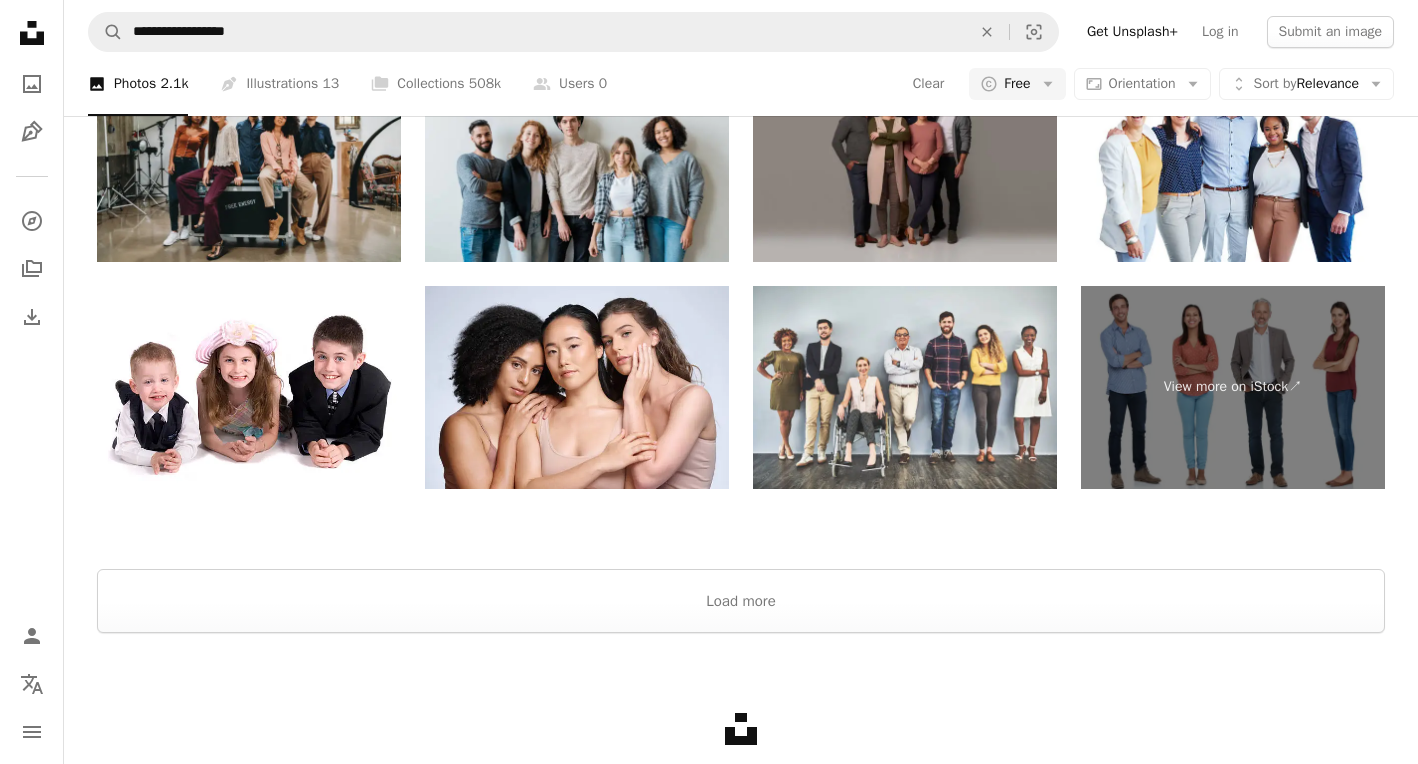 scroll, scrollTop: 3481, scrollLeft: 0, axis: vertical 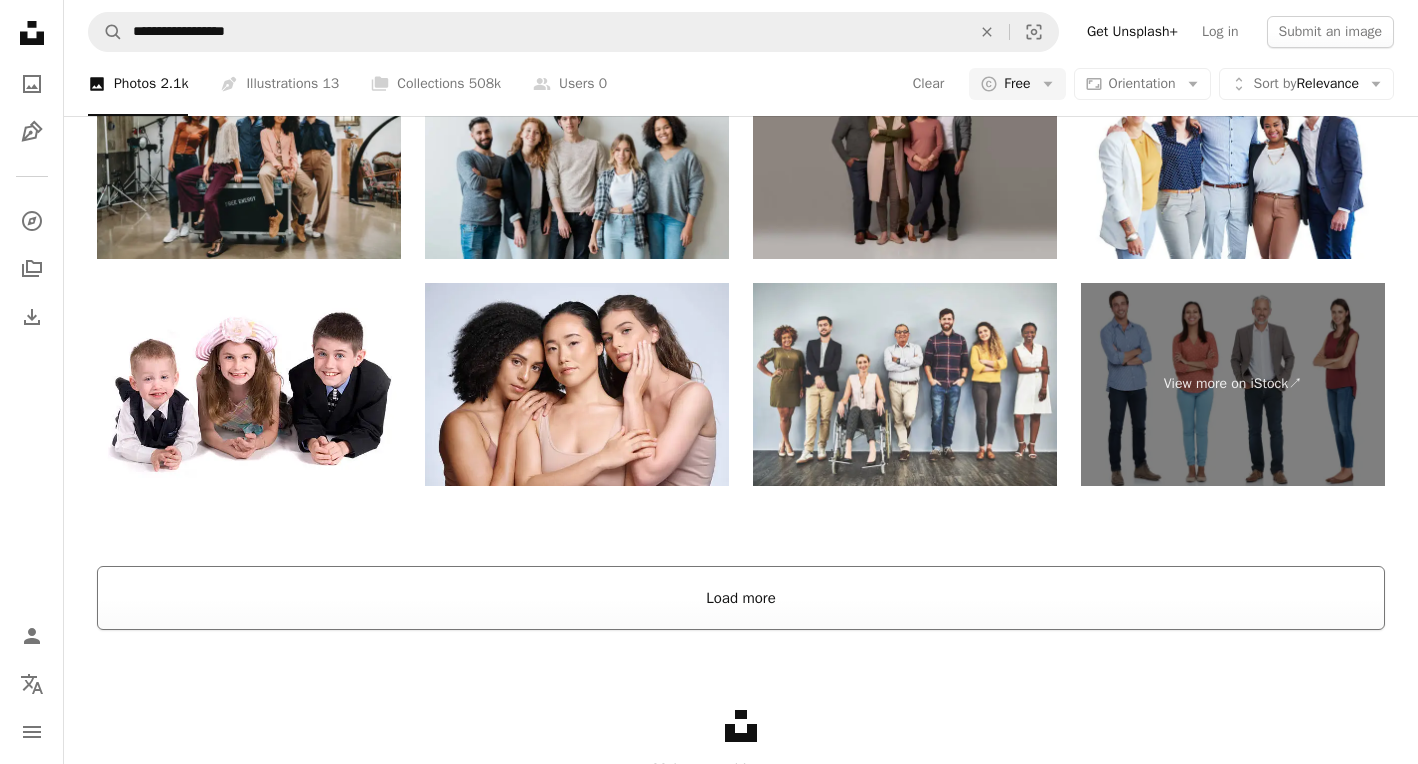 click on "Load more" at bounding box center (741, 598) 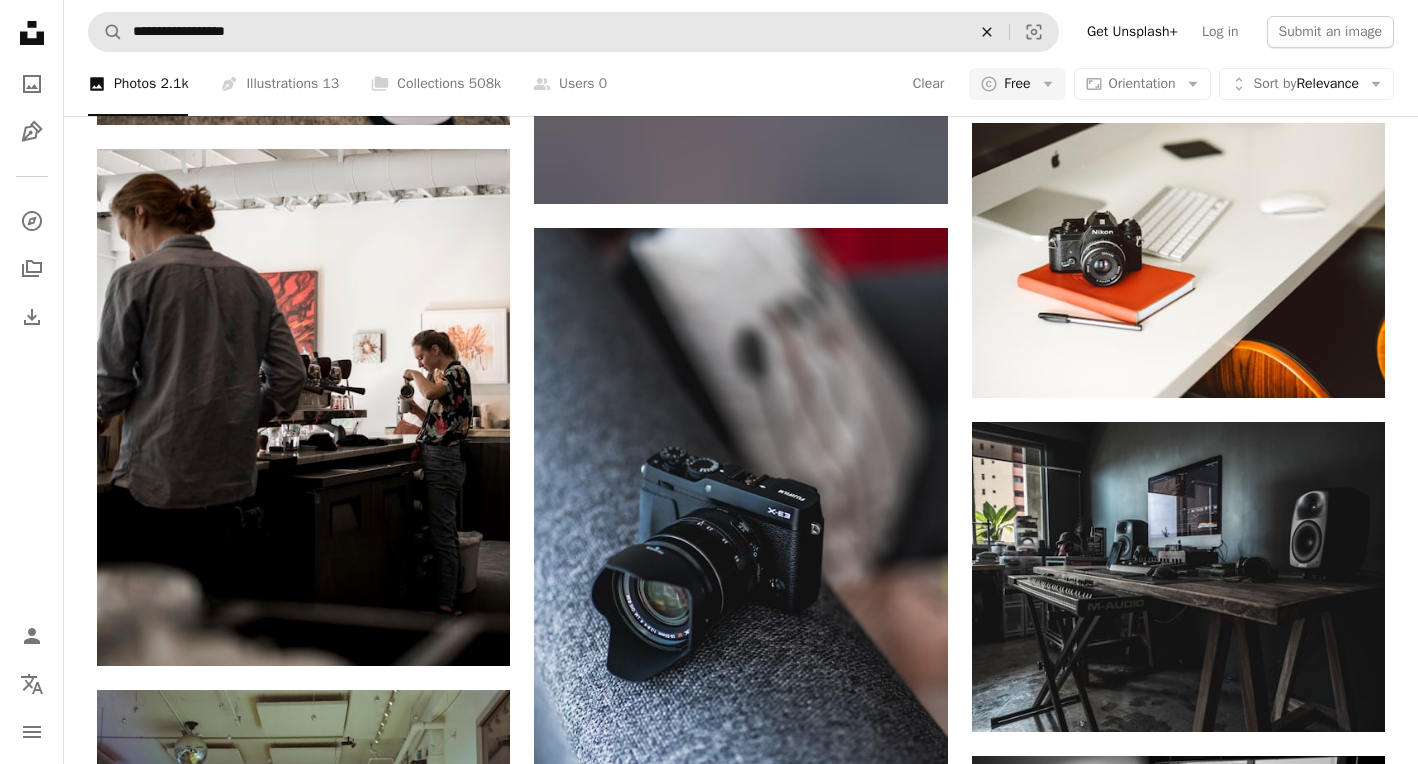 scroll, scrollTop: 40917, scrollLeft: 0, axis: vertical 